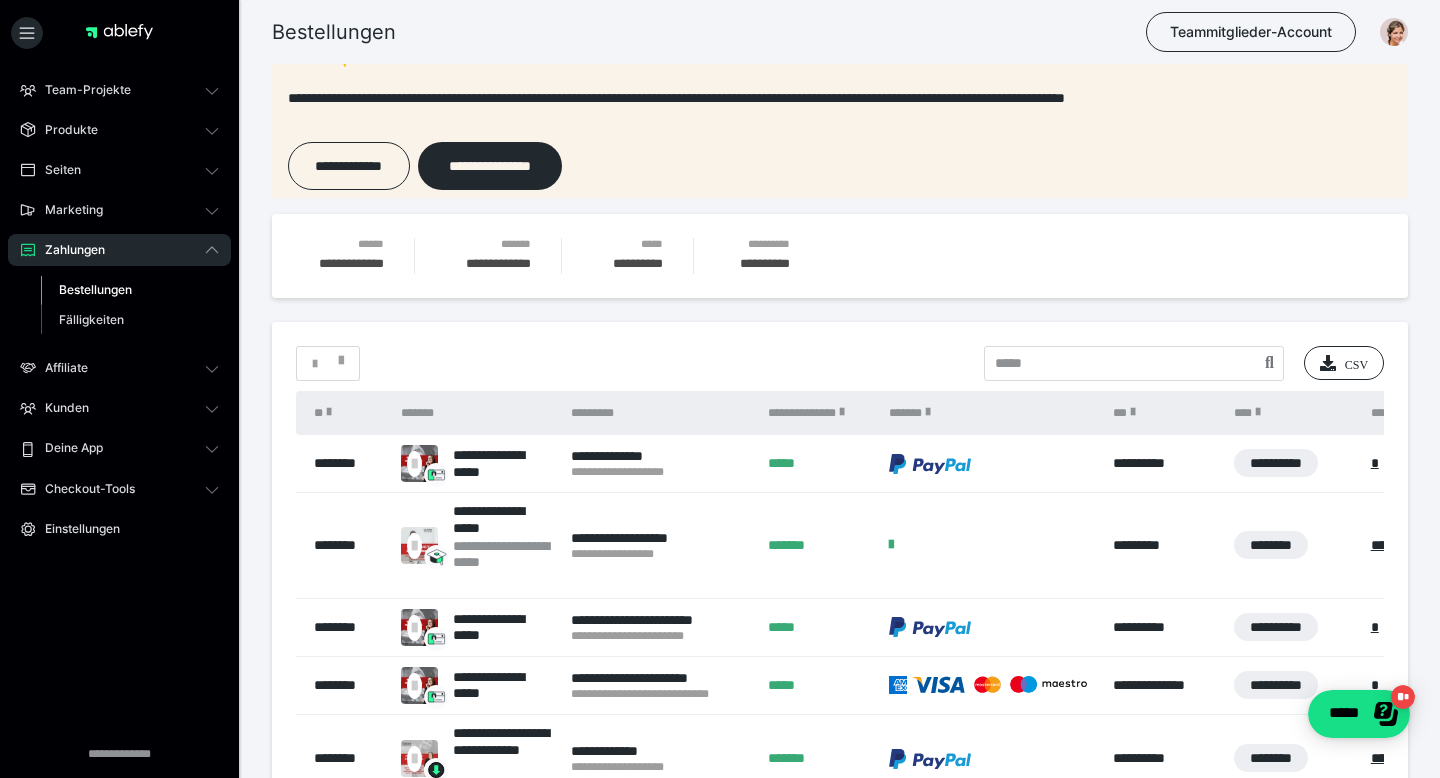 scroll, scrollTop: 0, scrollLeft: 0, axis: both 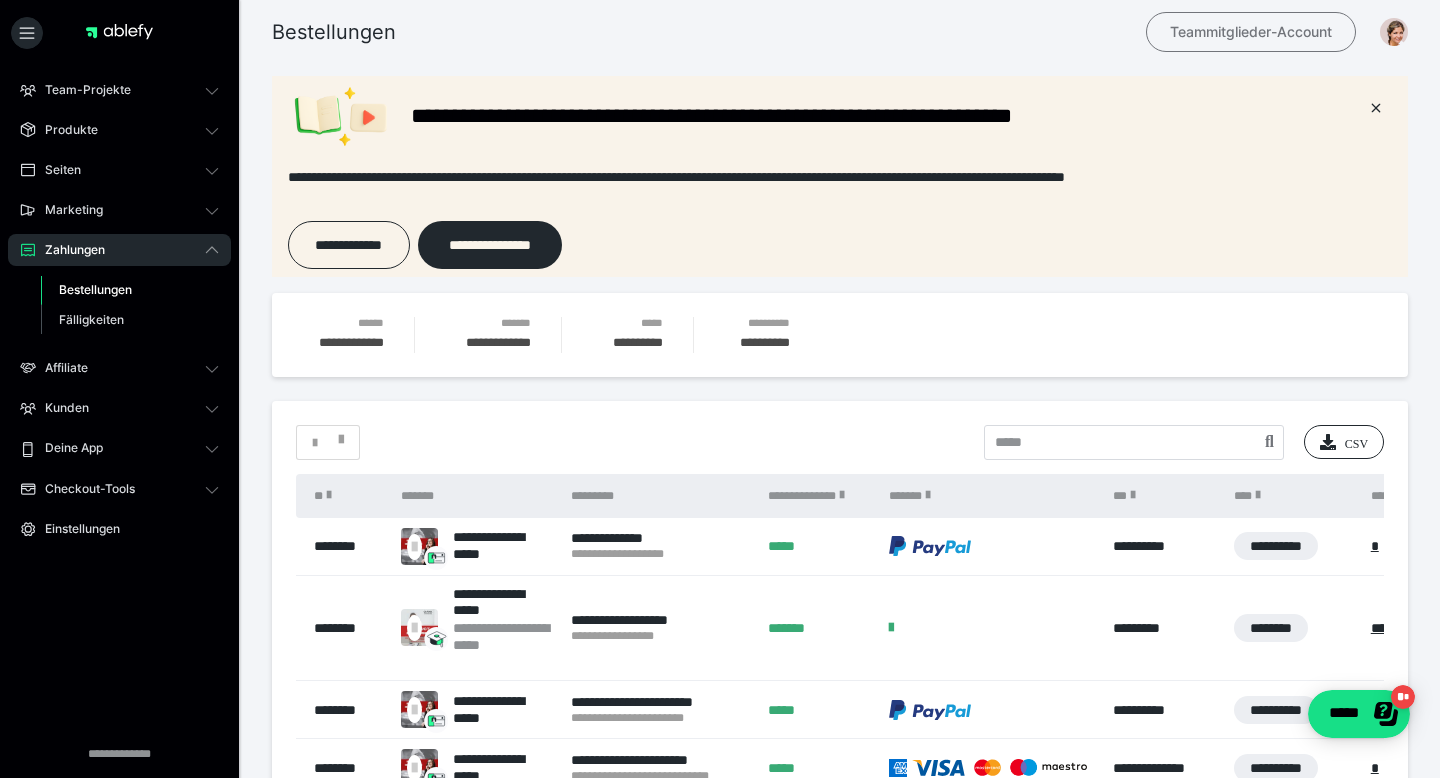click on "Teammitglieder-Account" at bounding box center (1251, 32) 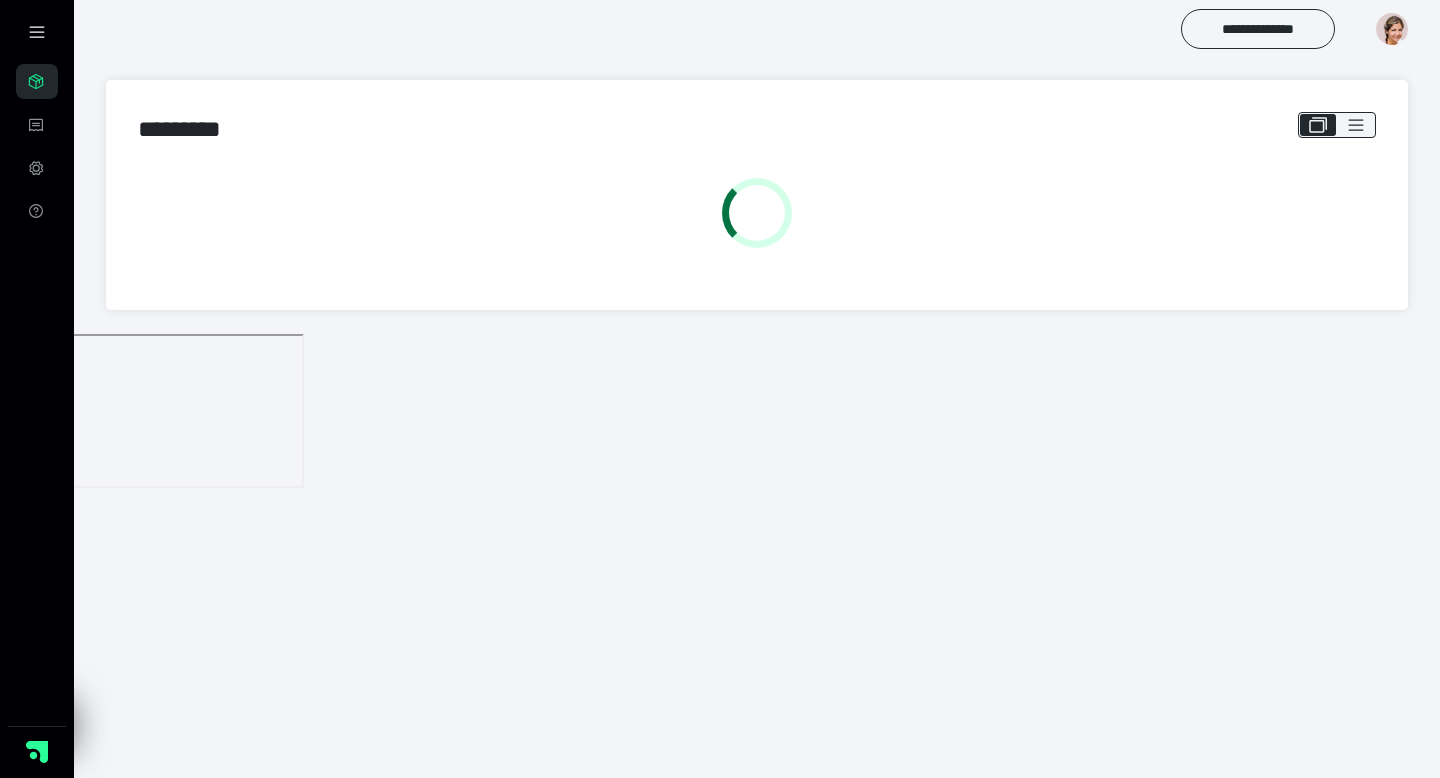scroll, scrollTop: 0, scrollLeft: 0, axis: both 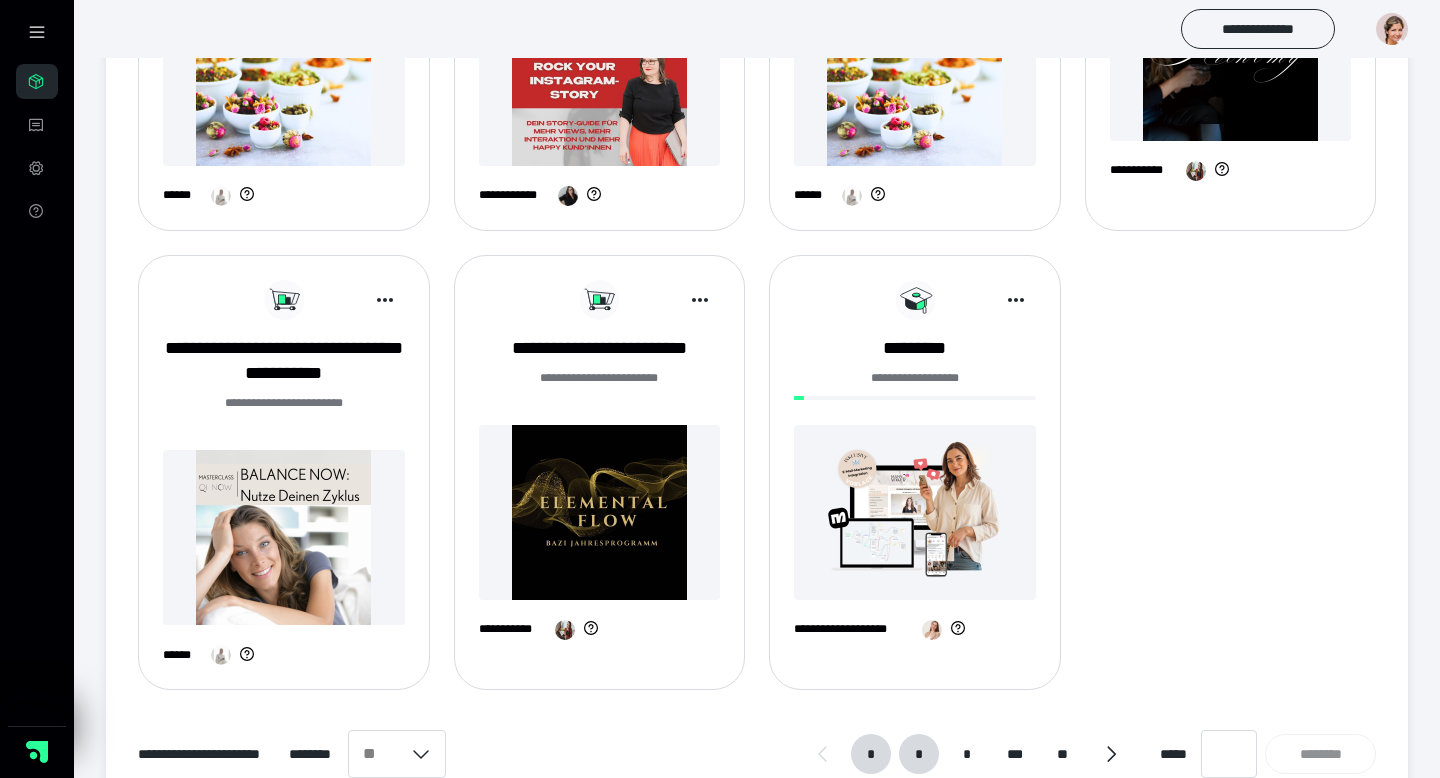 click on "*" at bounding box center [919, 754] 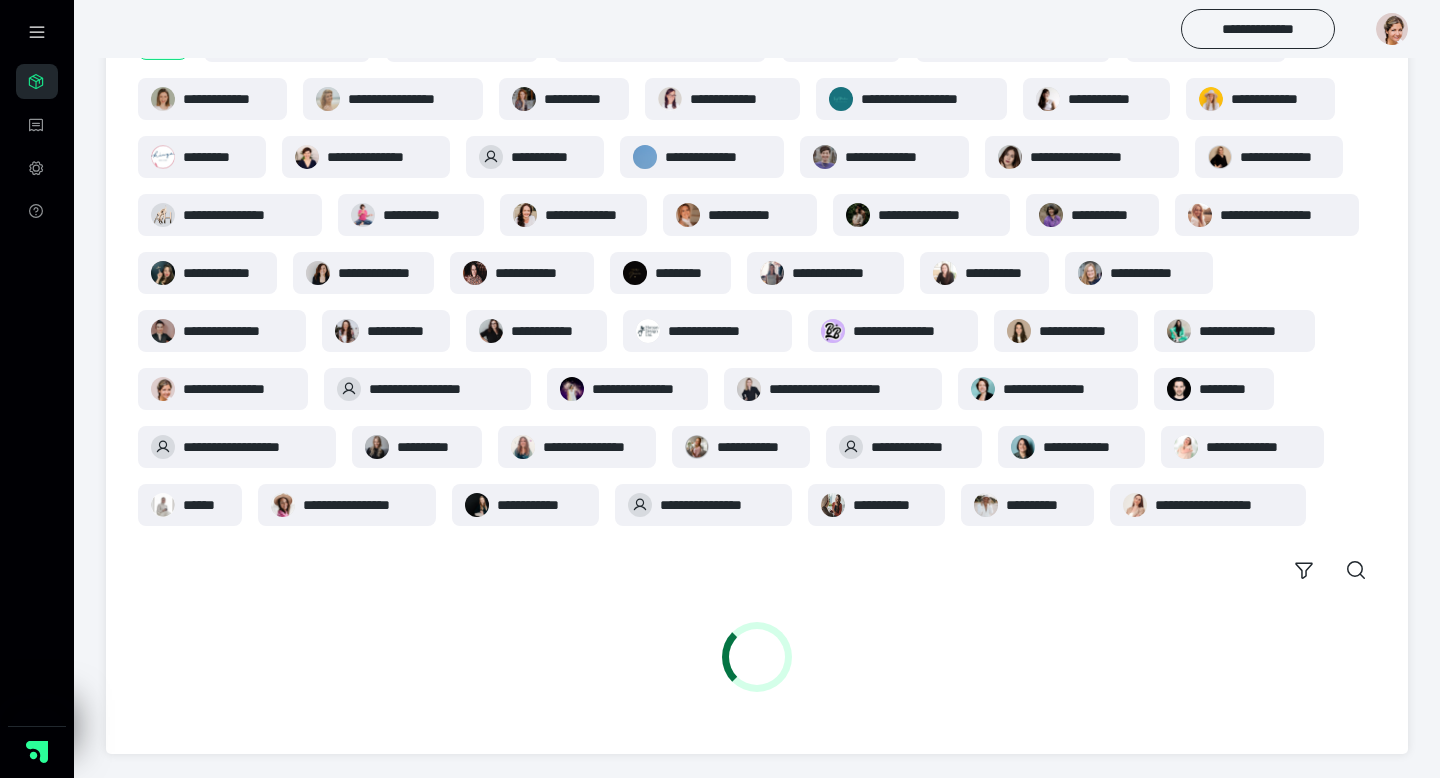 scroll, scrollTop: 1444, scrollLeft: 0, axis: vertical 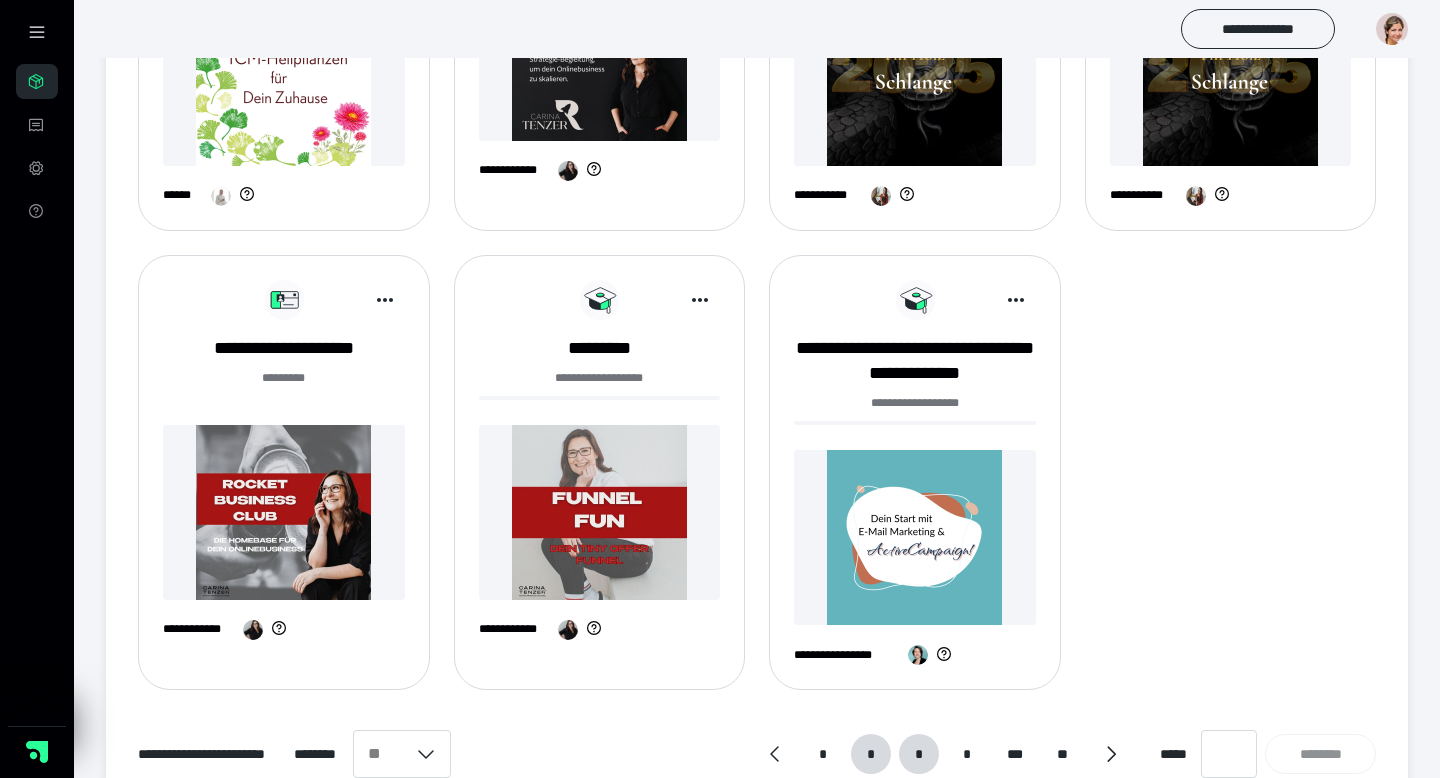 click on "*" at bounding box center [918, 754] 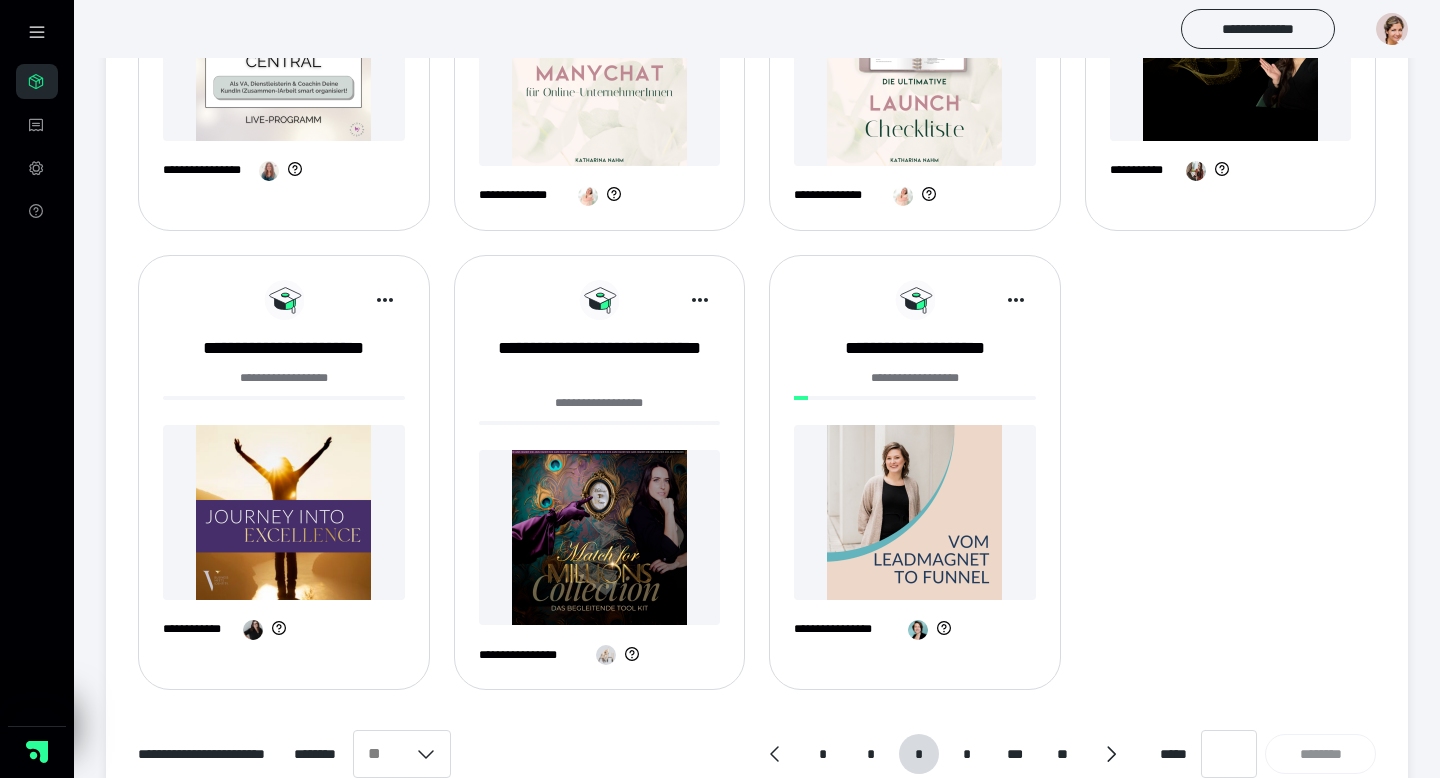 scroll, scrollTop: 1481, scrollLeft: 0, axis: vertical 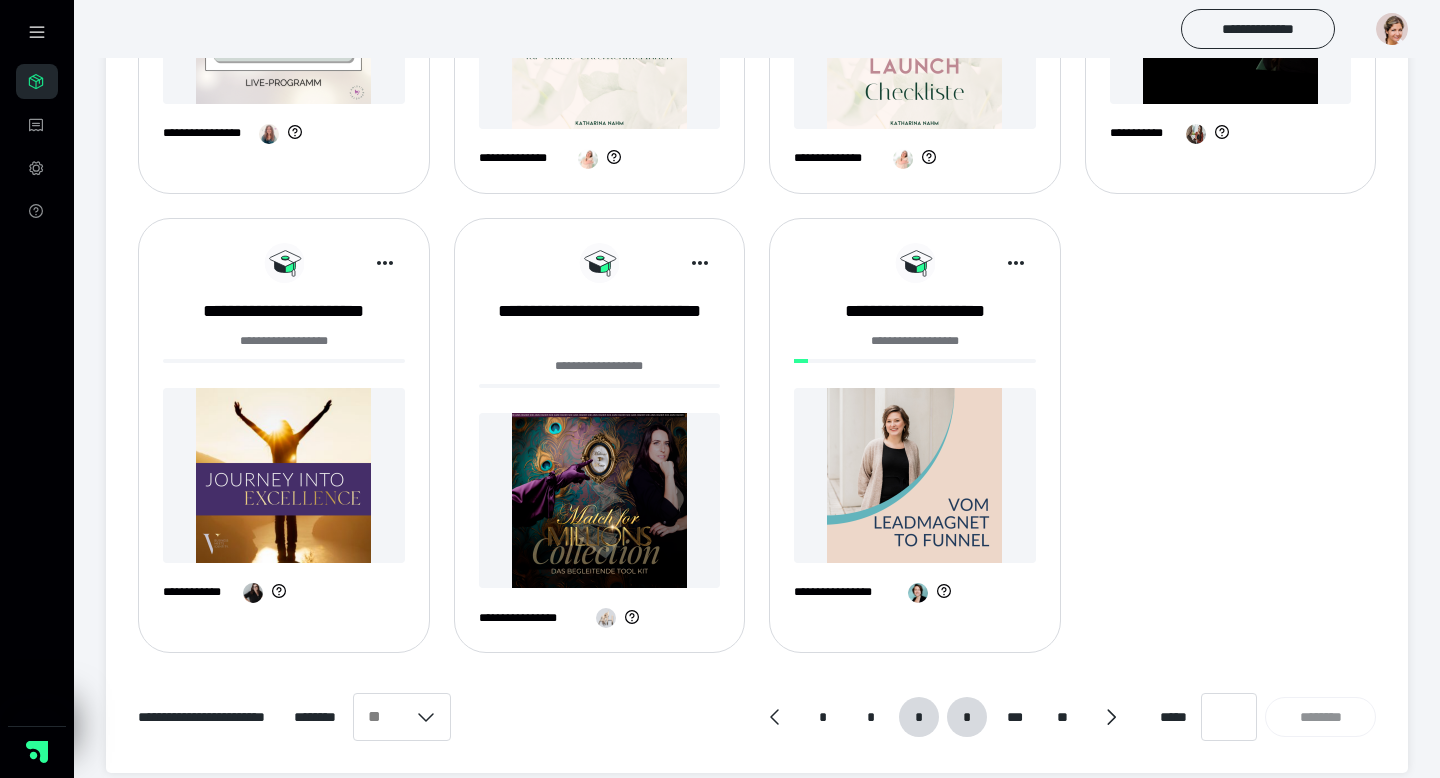 click on "*" at bounding box center (966, 717) 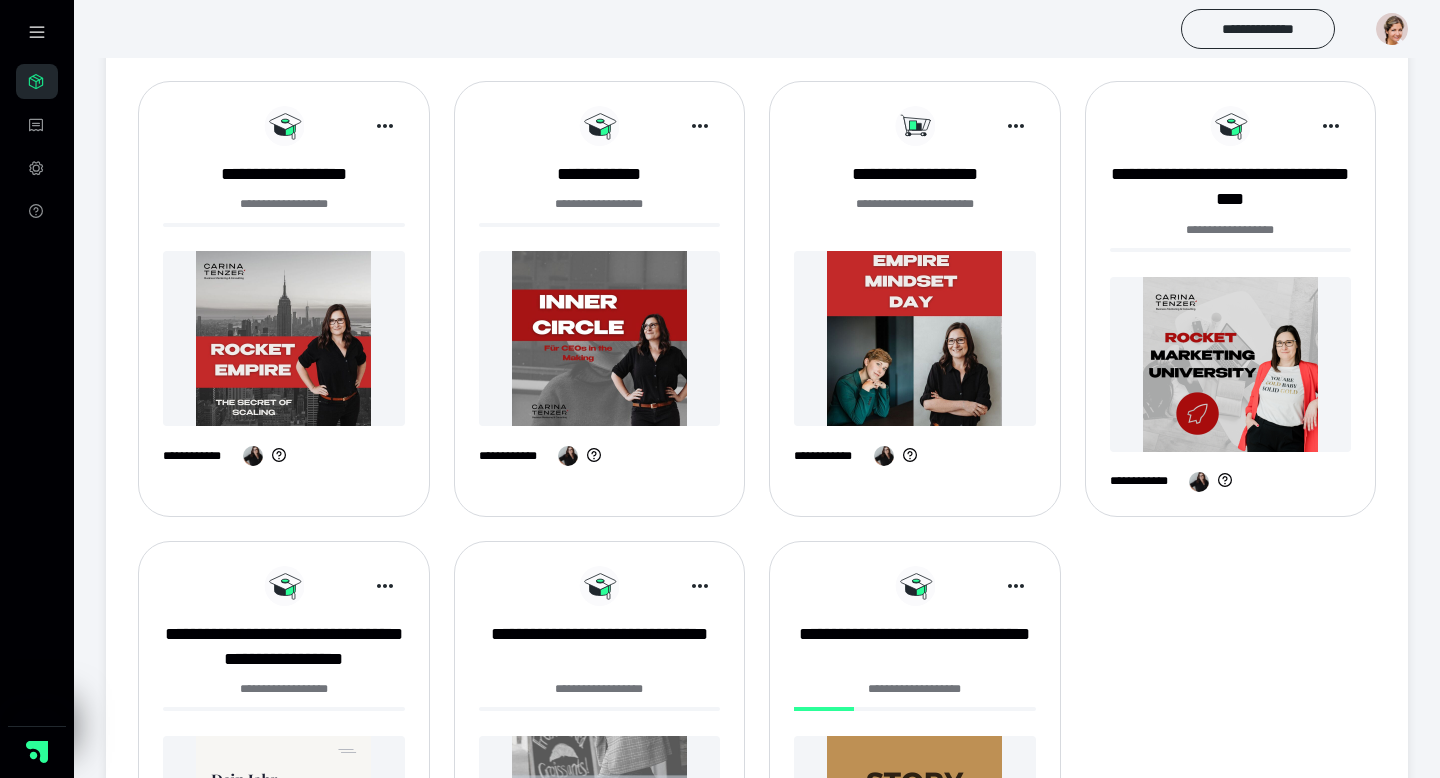scroll, scrollTop: 1475, scrollLeft: 0, axis: vertical 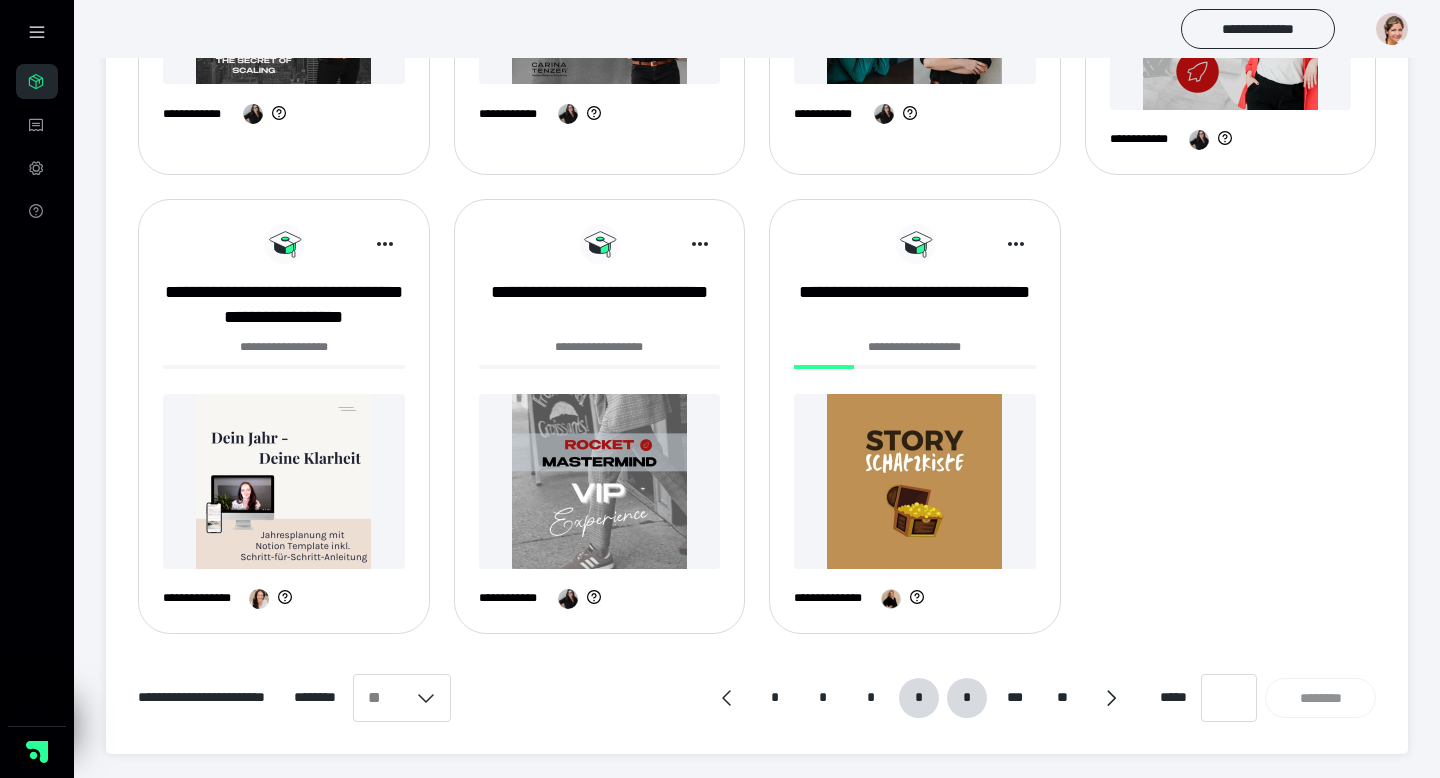 click on "*" at bounding box center [967, 698] 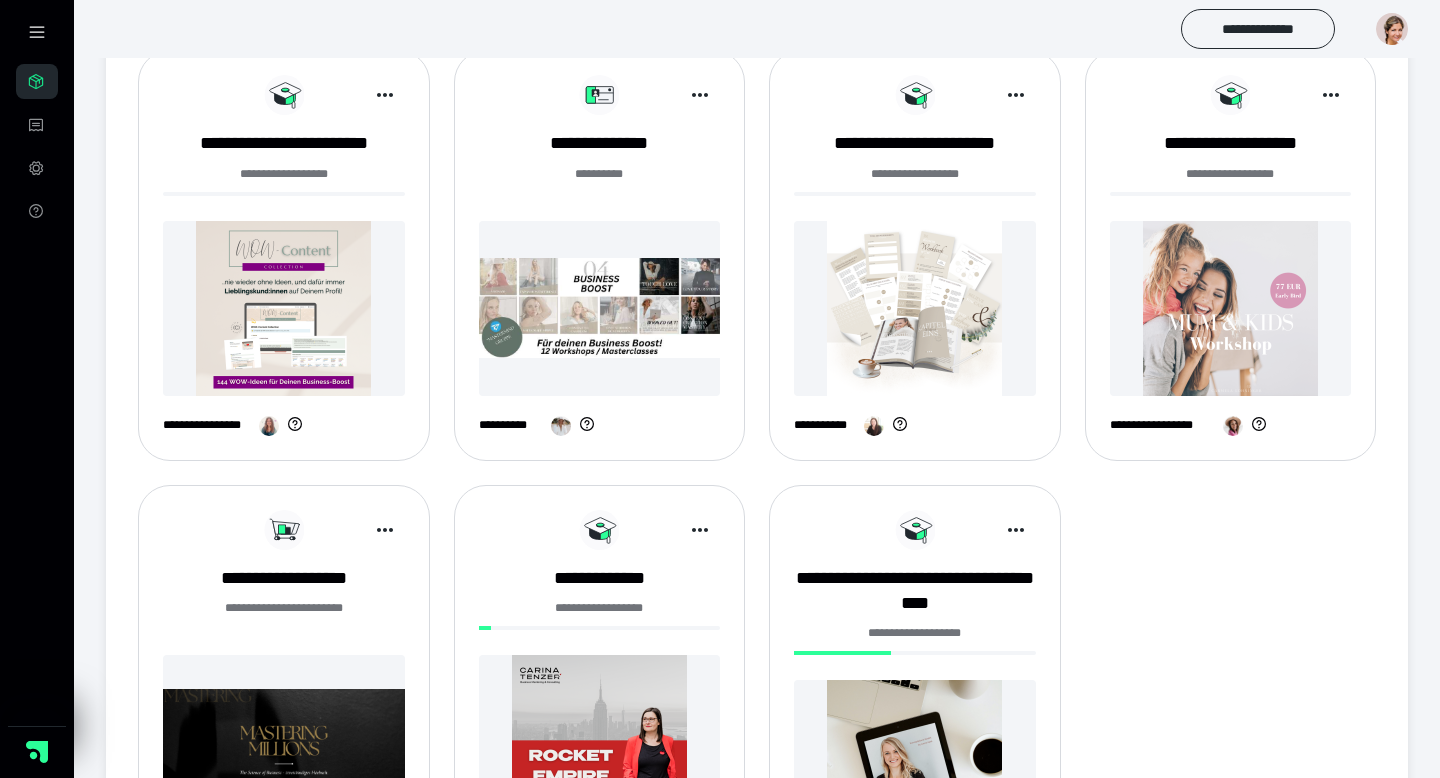 scroll, scrollTop: 1475, scrollLeft: 0, axis: vertical 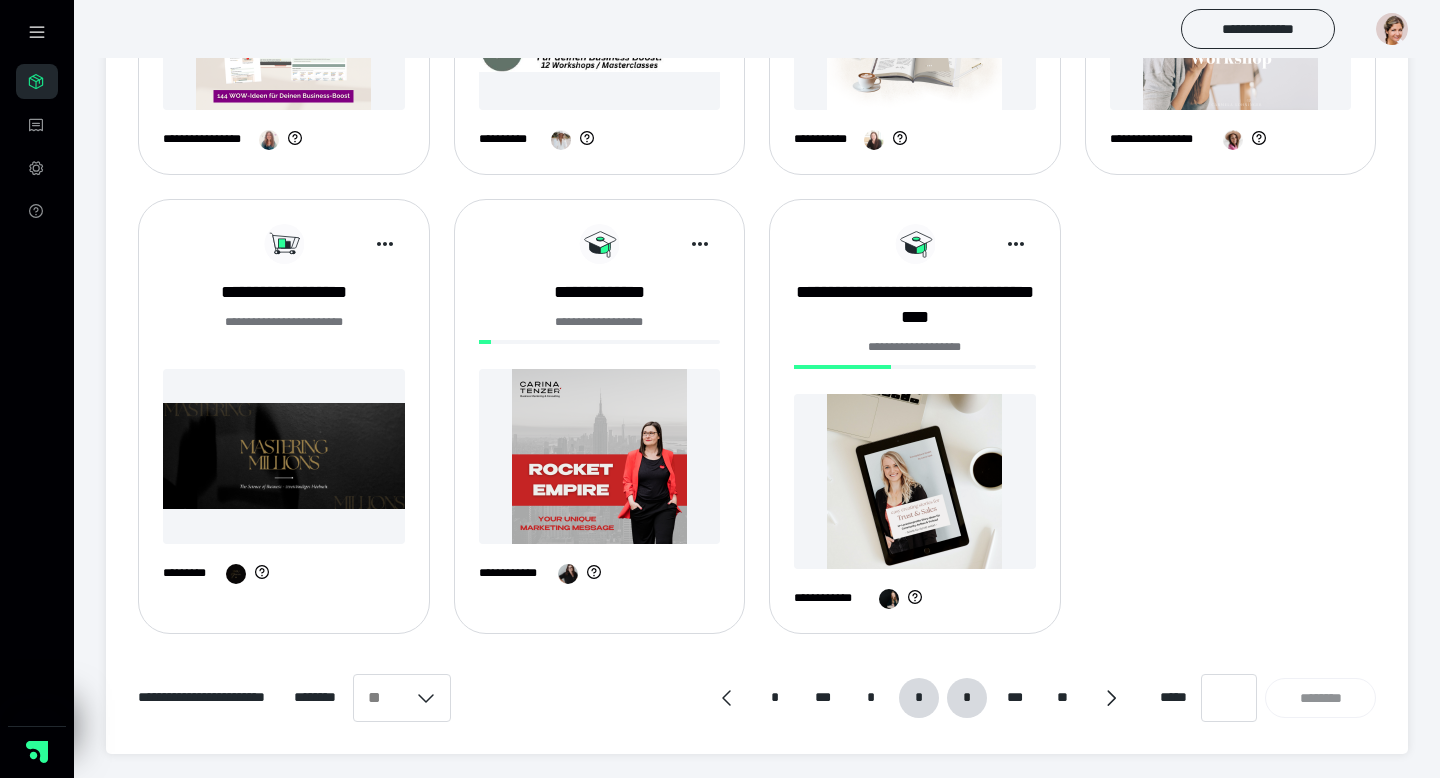 click on "*" at bounding box center (966, 698) 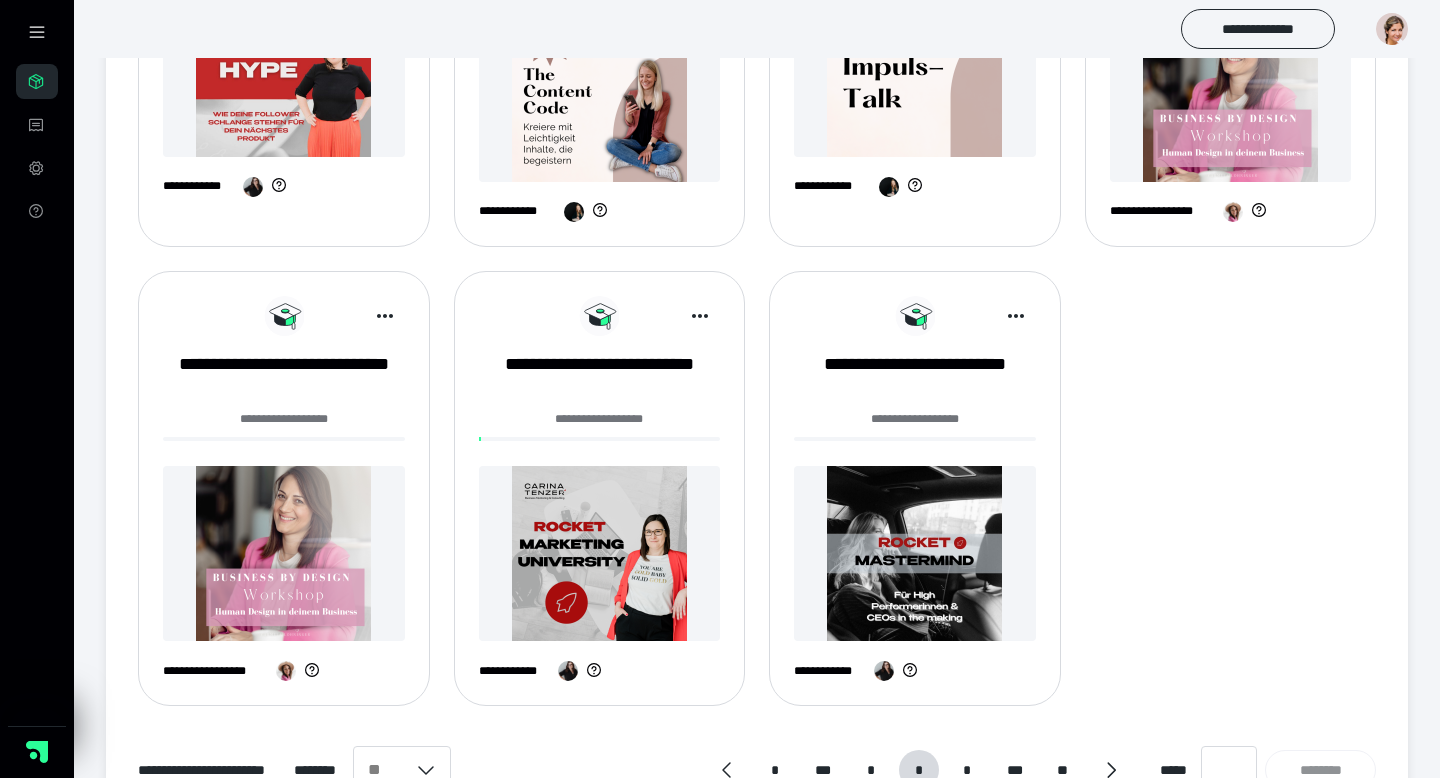scroll, scrollTop: 1500, scrollLeft: 0, axis: vertical 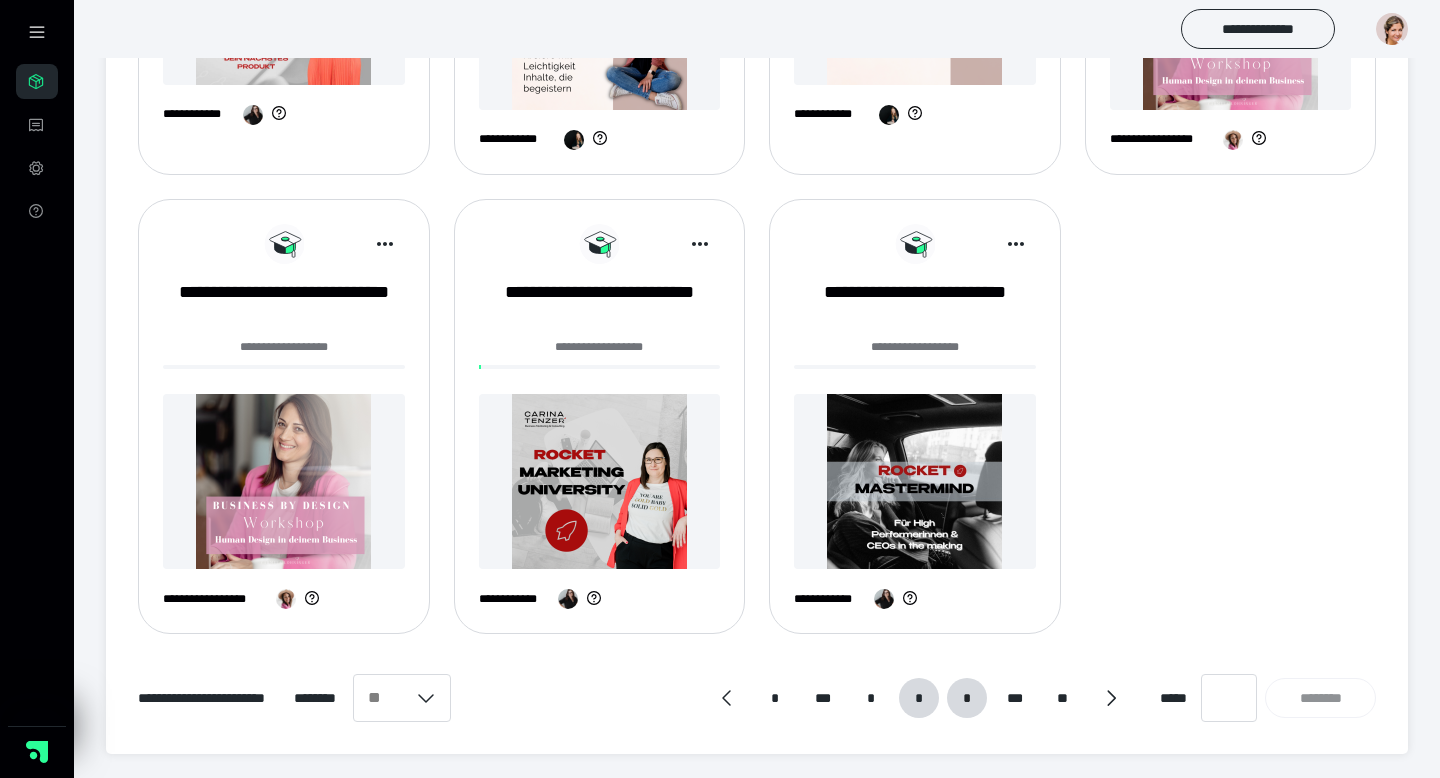 click on "*" at bounding box center [967, 698] 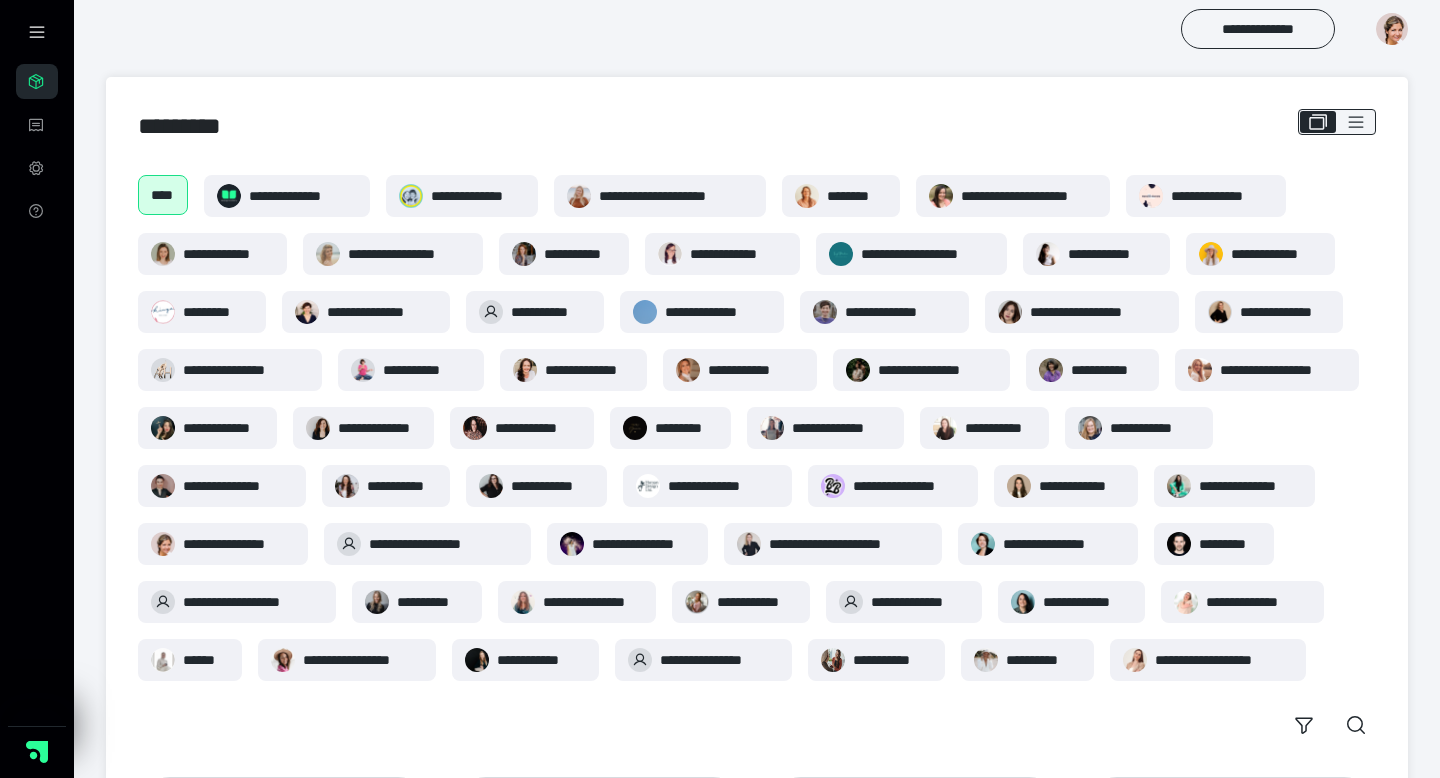 scroll, scrollTop: 0, scrollLeft: 0, axis: both 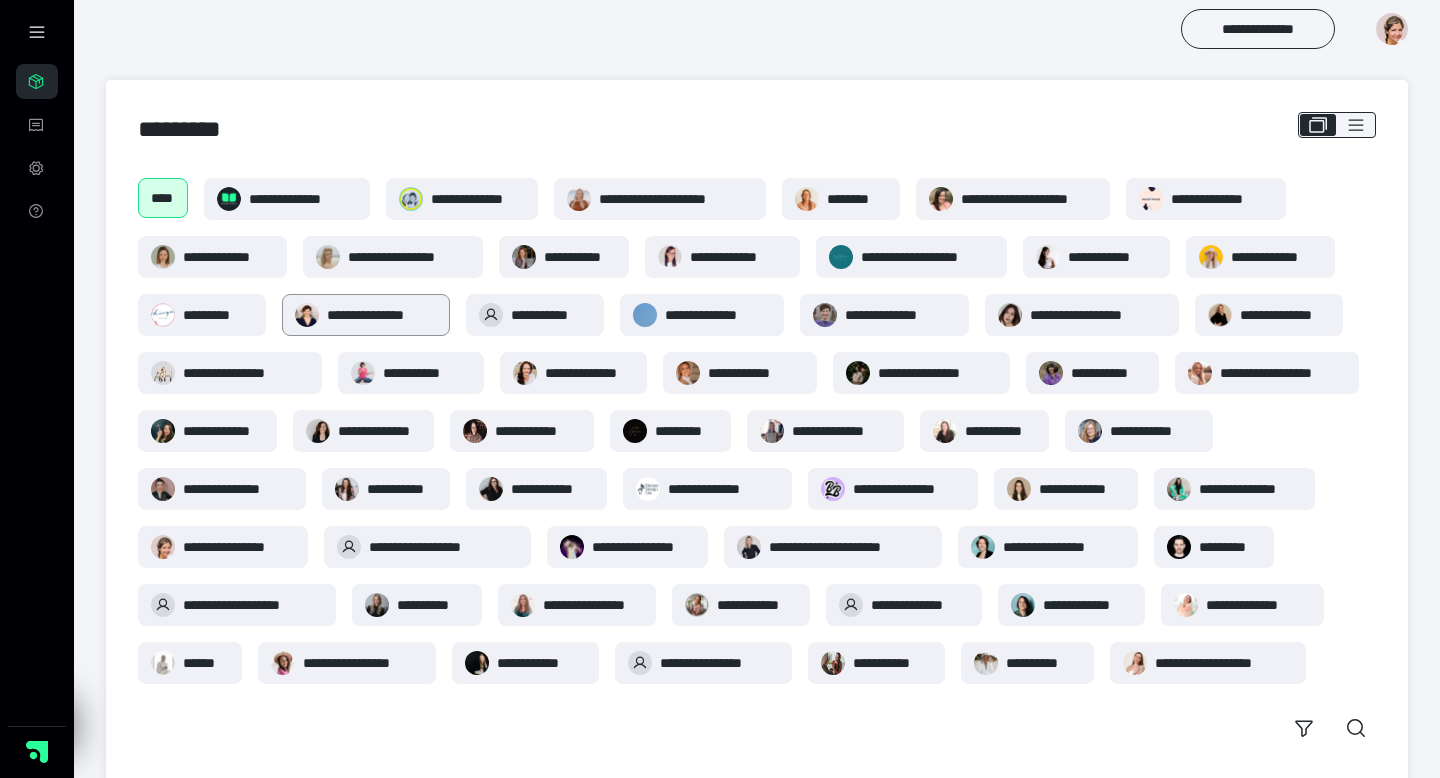 click on "**********" at bounding box center [382, 315] 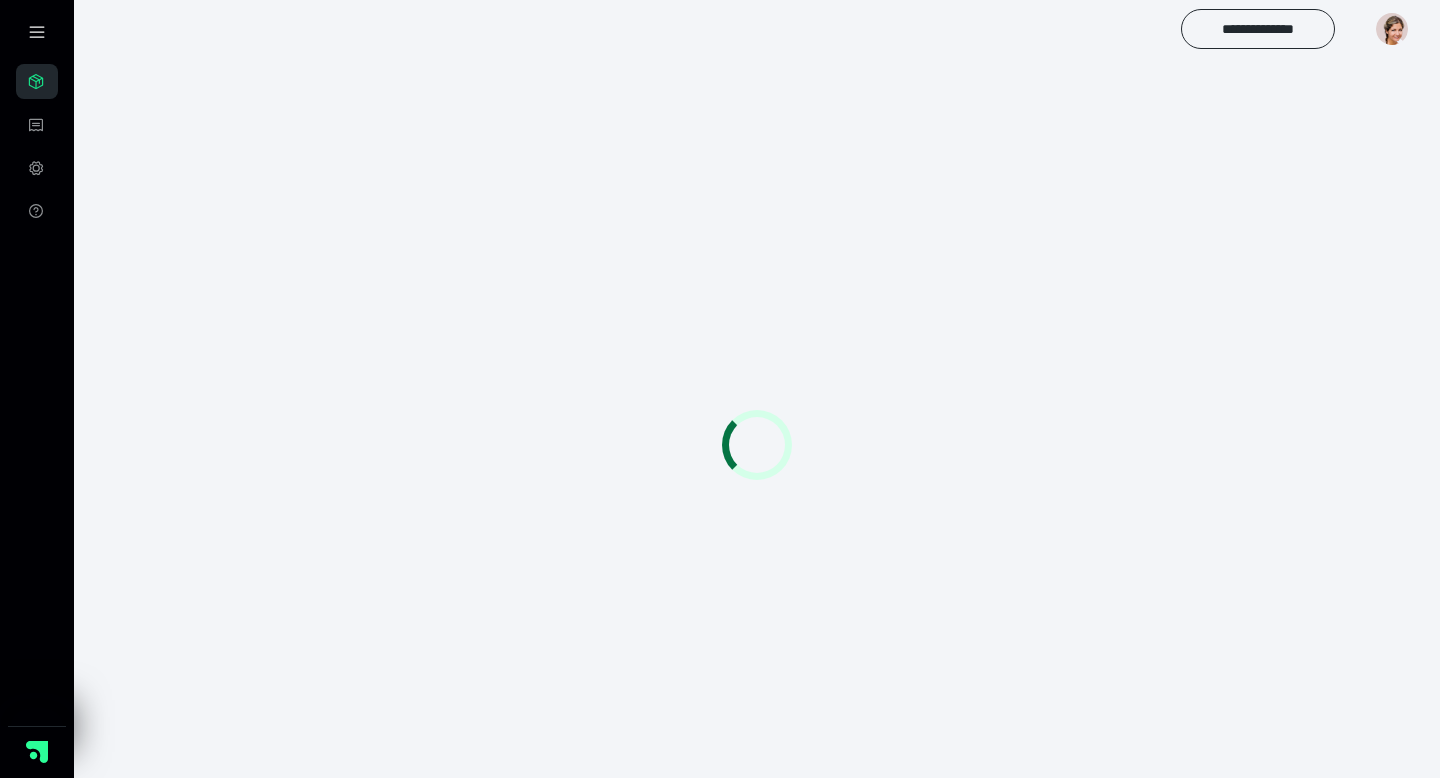 scroll, scrollTop: 0, scrollLeft: 0, axis: both 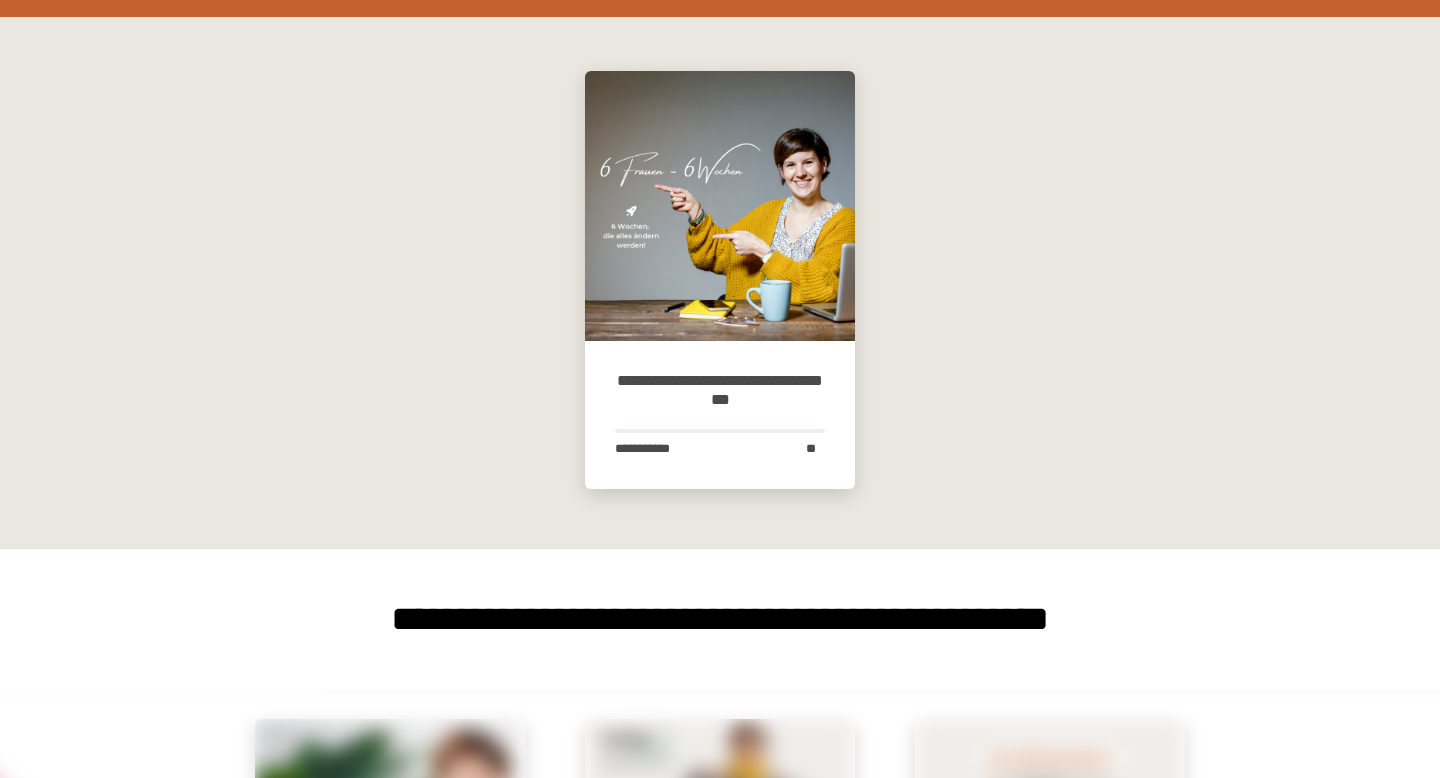 click on "**********" at bounding box center (720, 415) 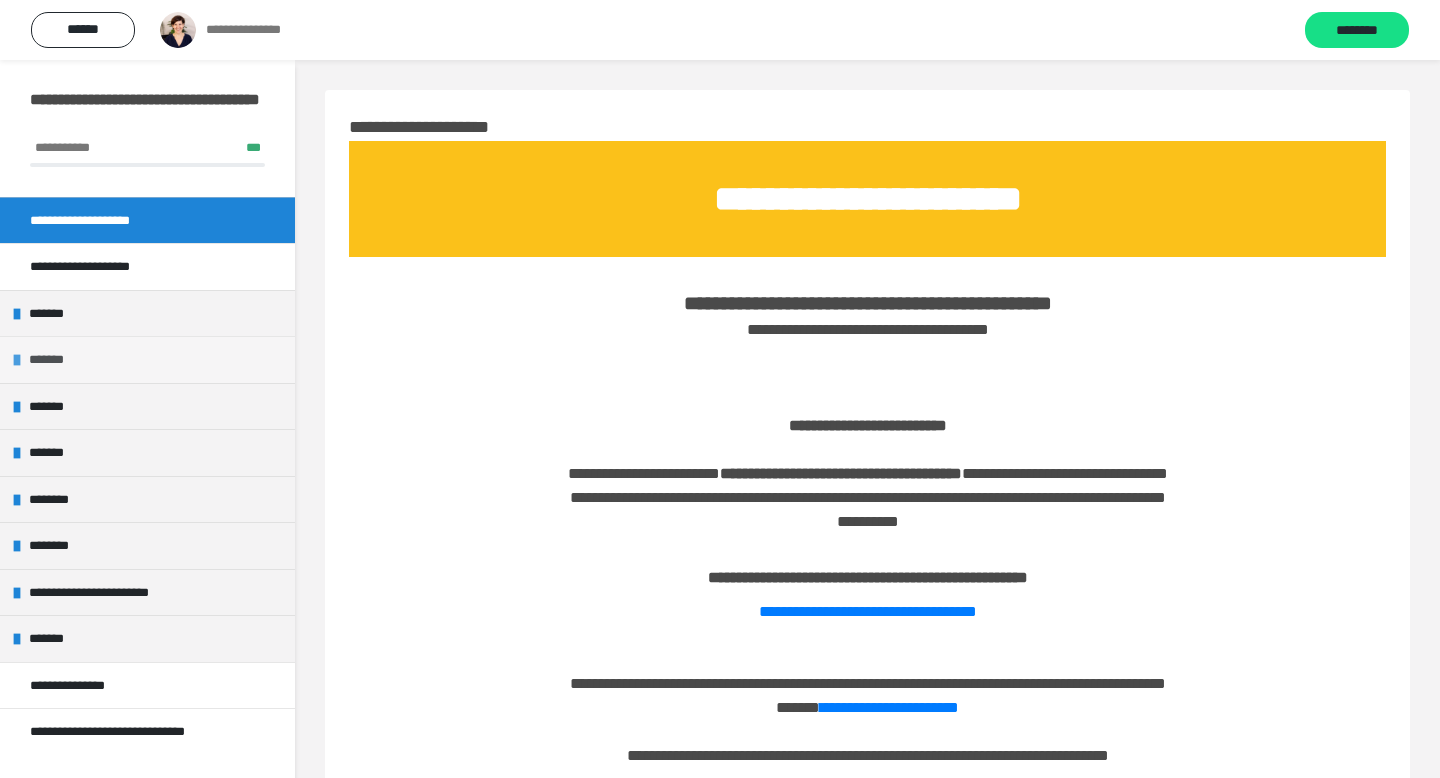 scroll, scrollTop: 1, scrollLeft: 0, axis: vertical 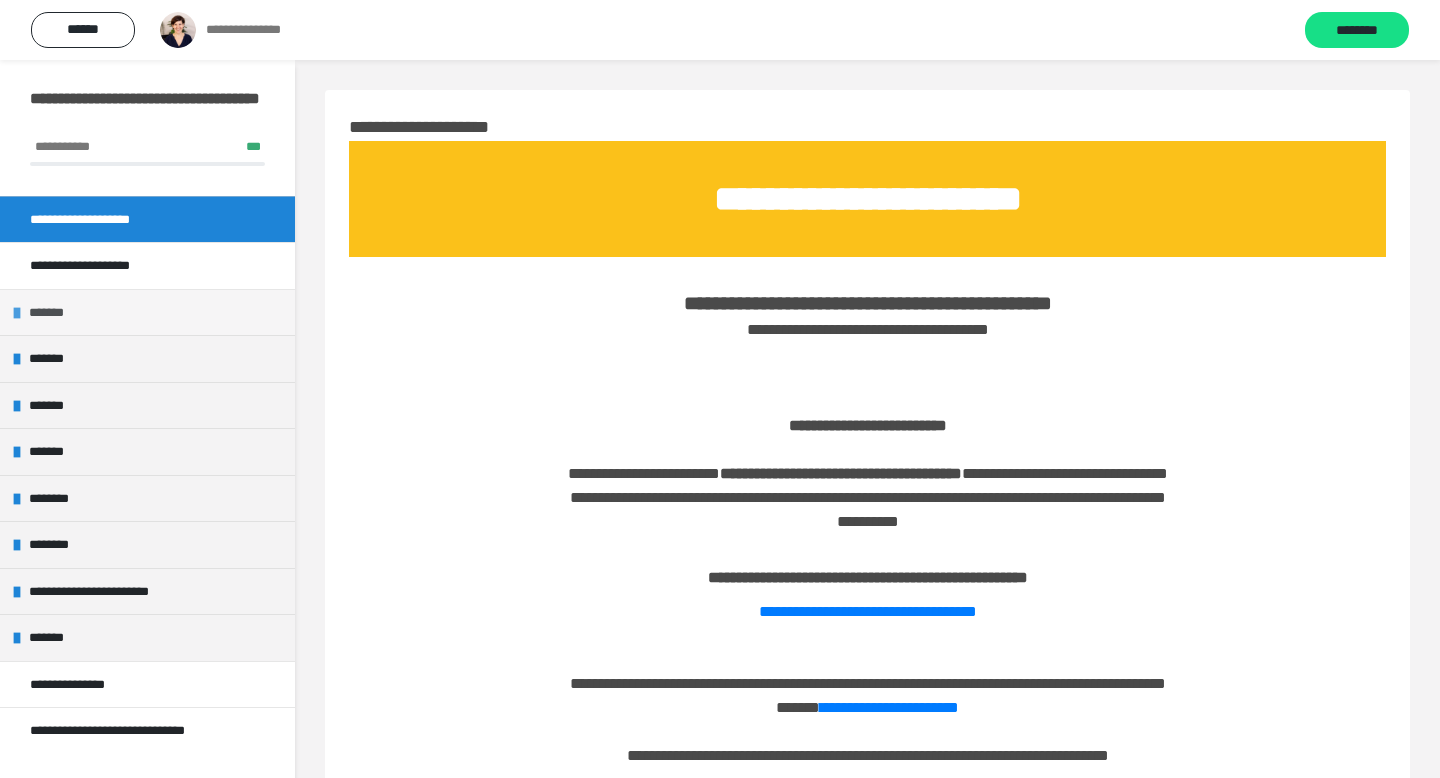 click on "*******" at bounding box center (55, 313) 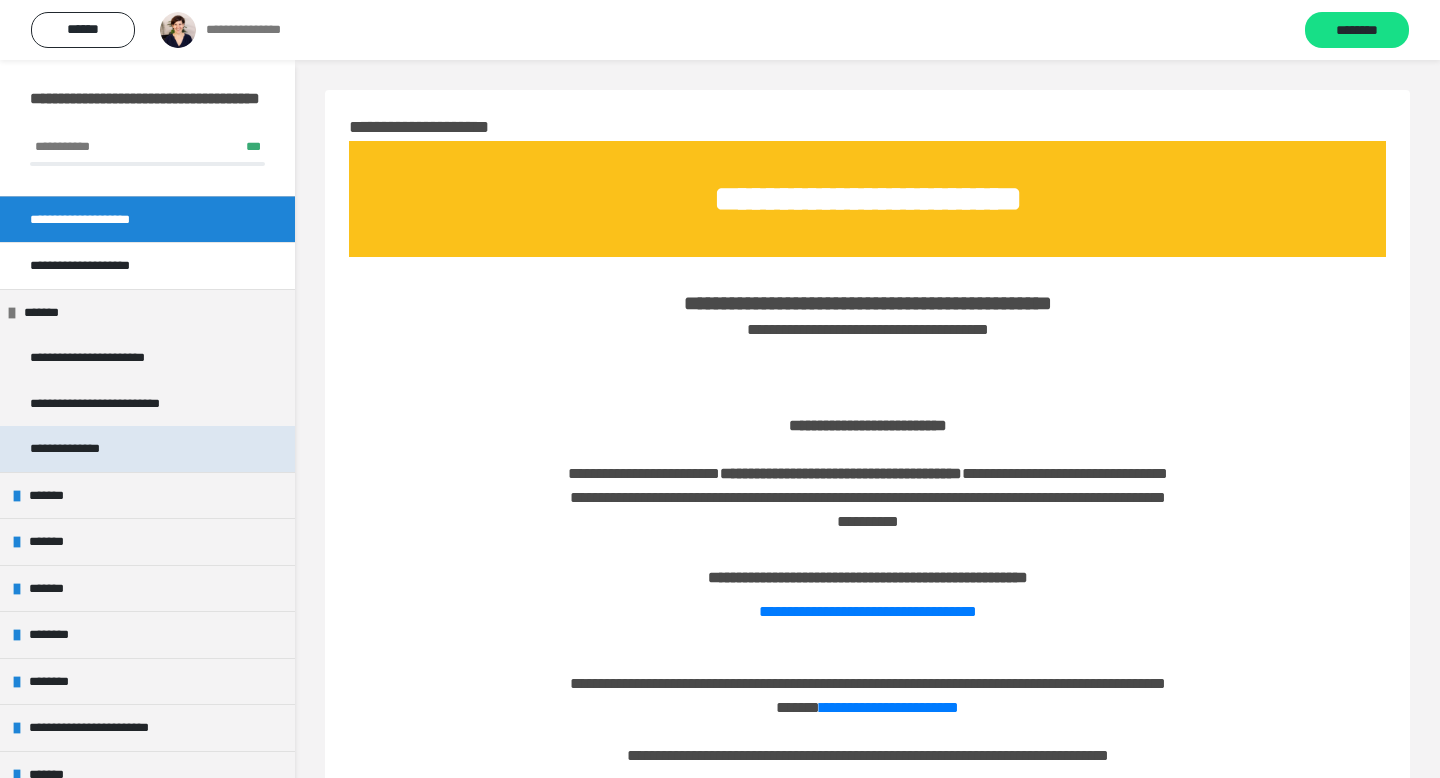 click on "**********" at bounding box center (87, 449) 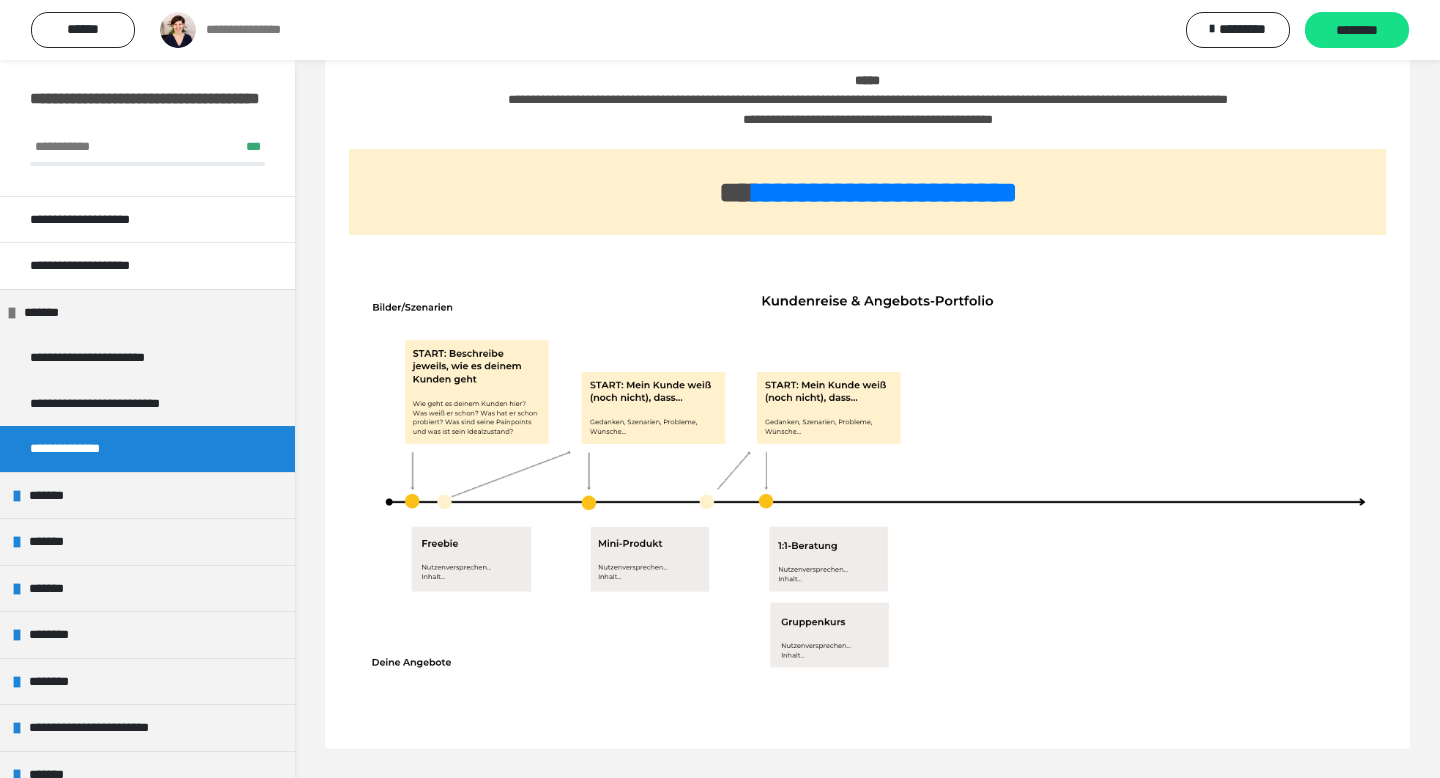 scroll, scrollTop: 471, scrollLeft: 0, axis: vertical 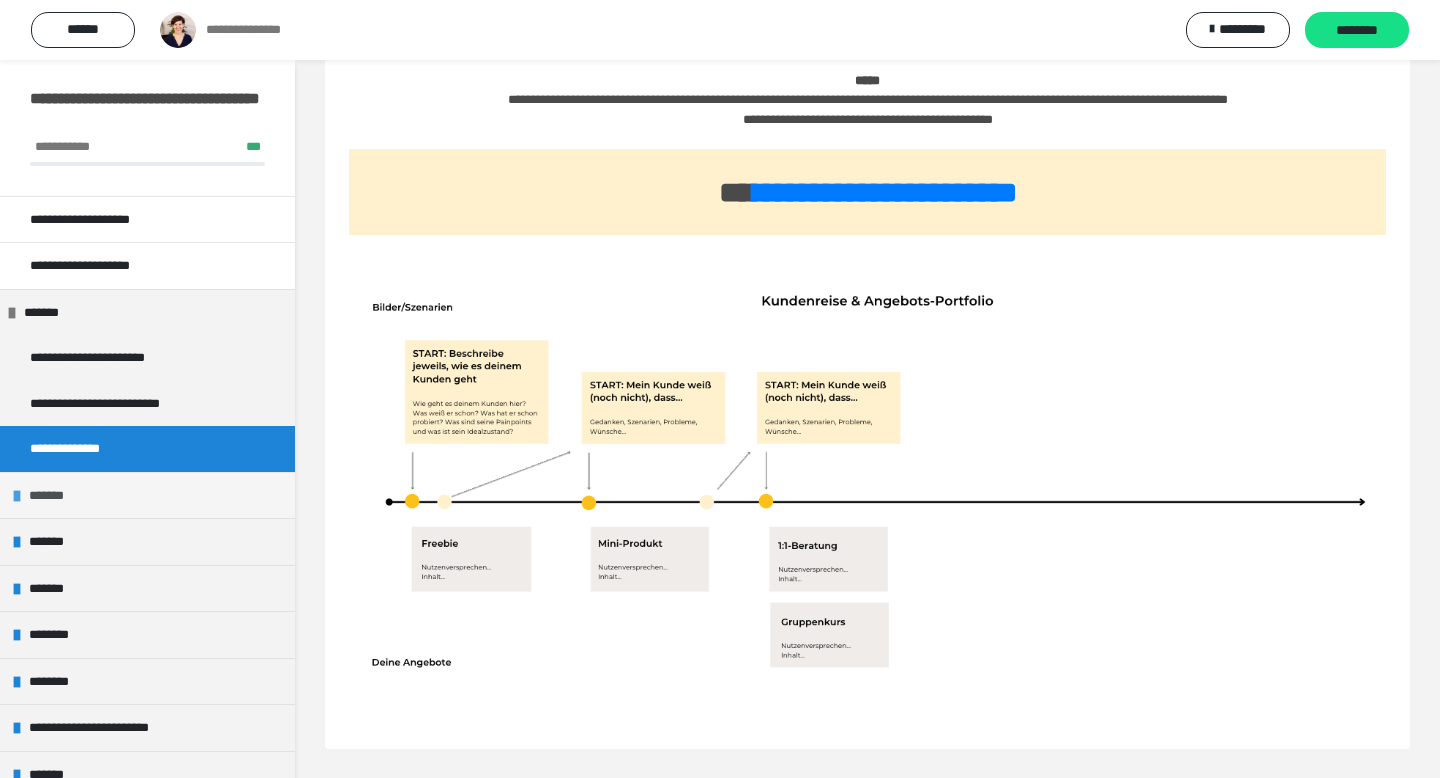 click on "*******" at bounding box center (56, 496) 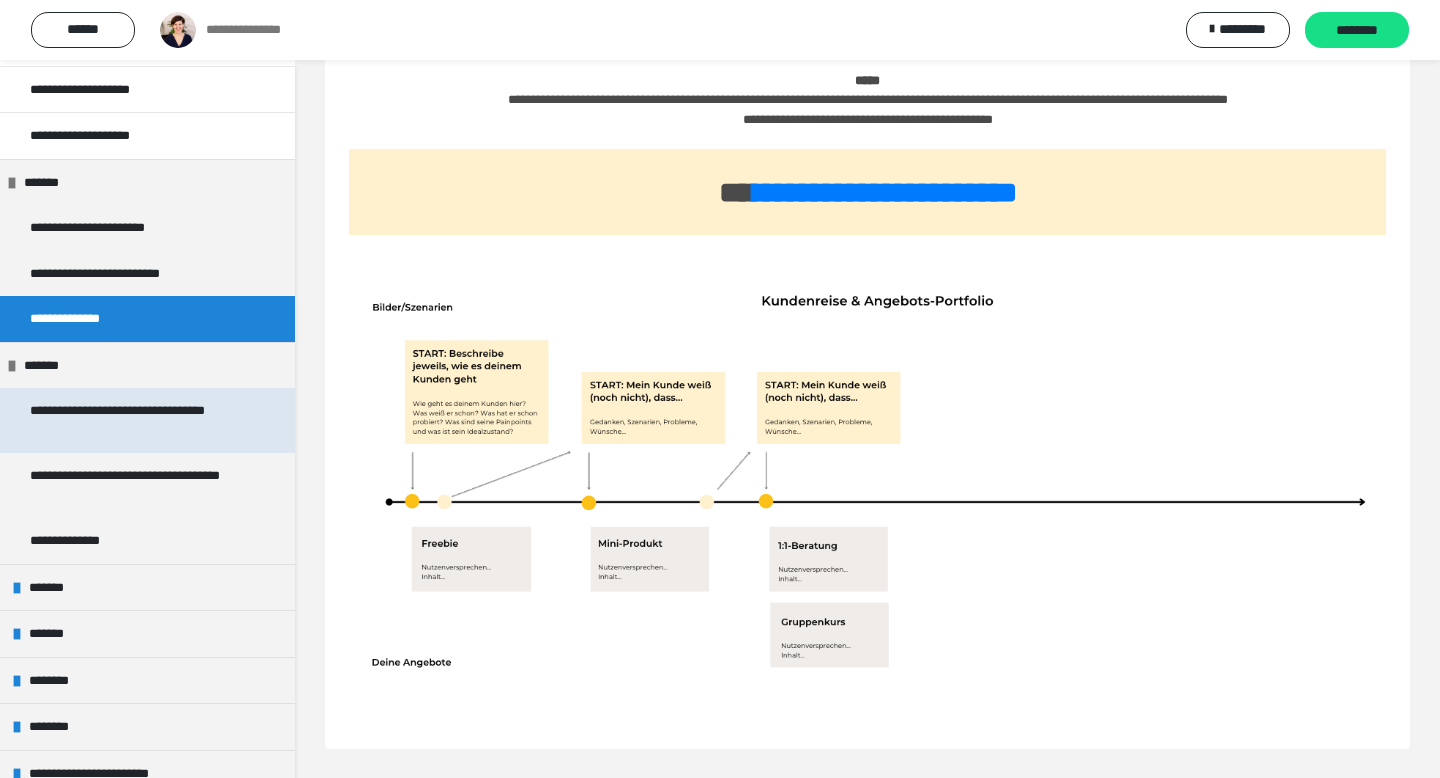 scroll, scrollTop: 150, scrollLeft: 0, axis: vertical 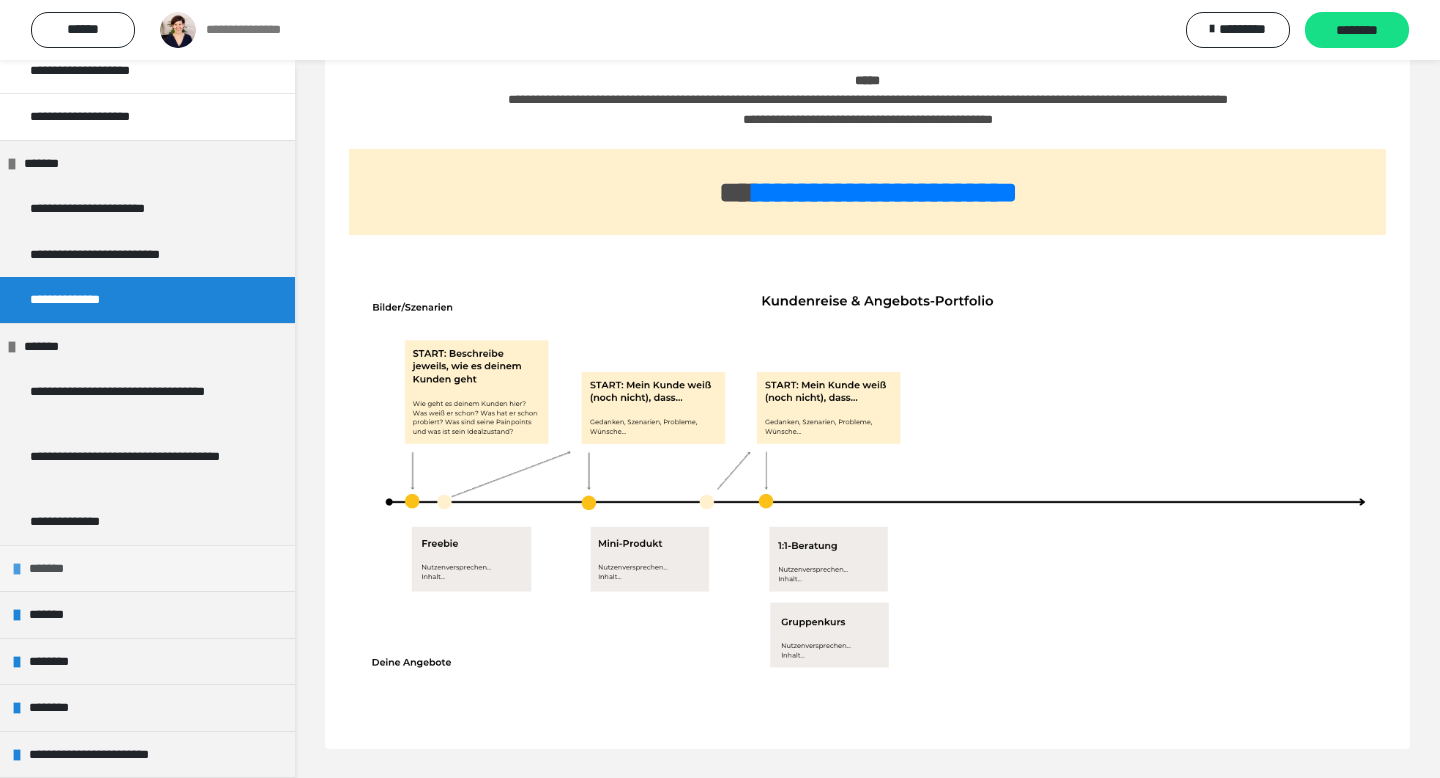 click on "*******" at bounding box center [56, 569] 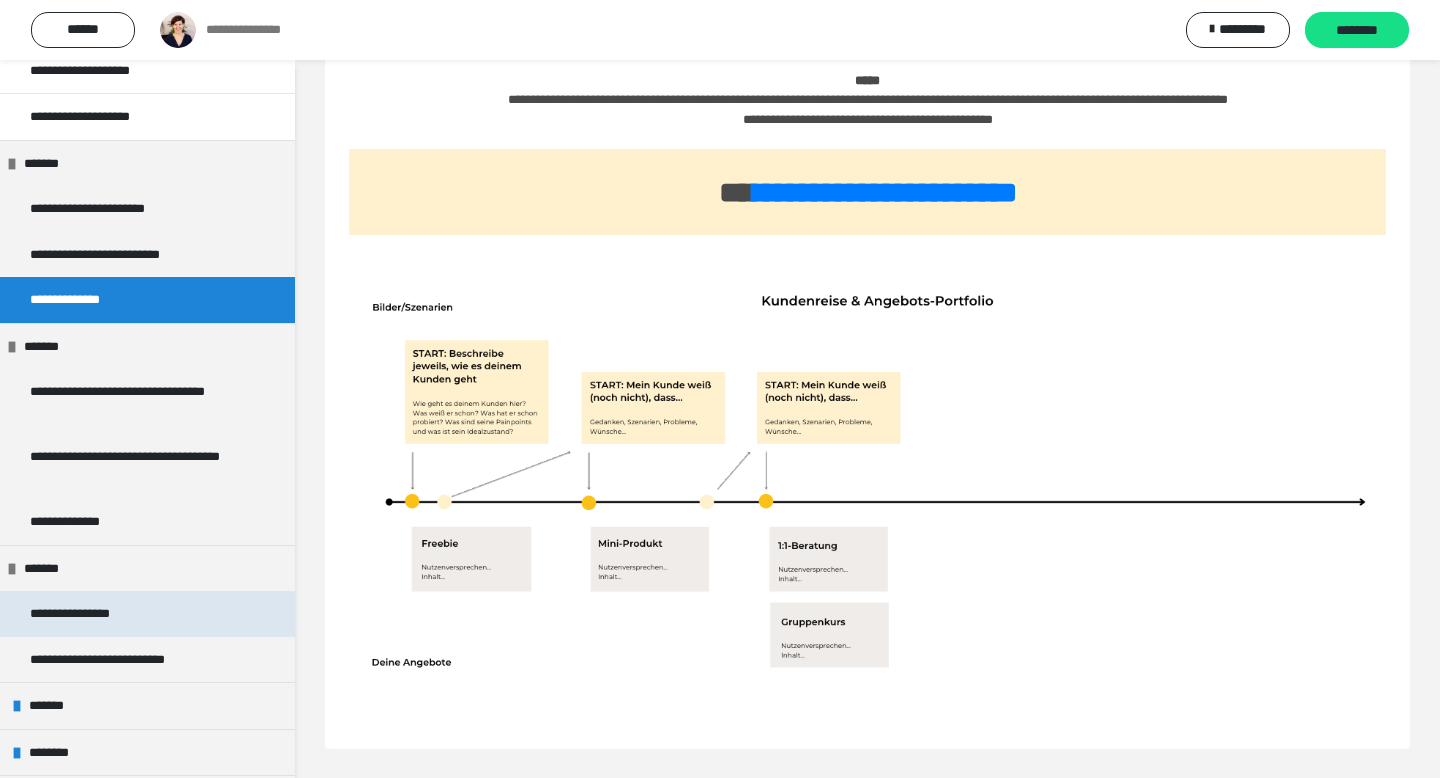 click on "**********" at bounding box center (83, 614) 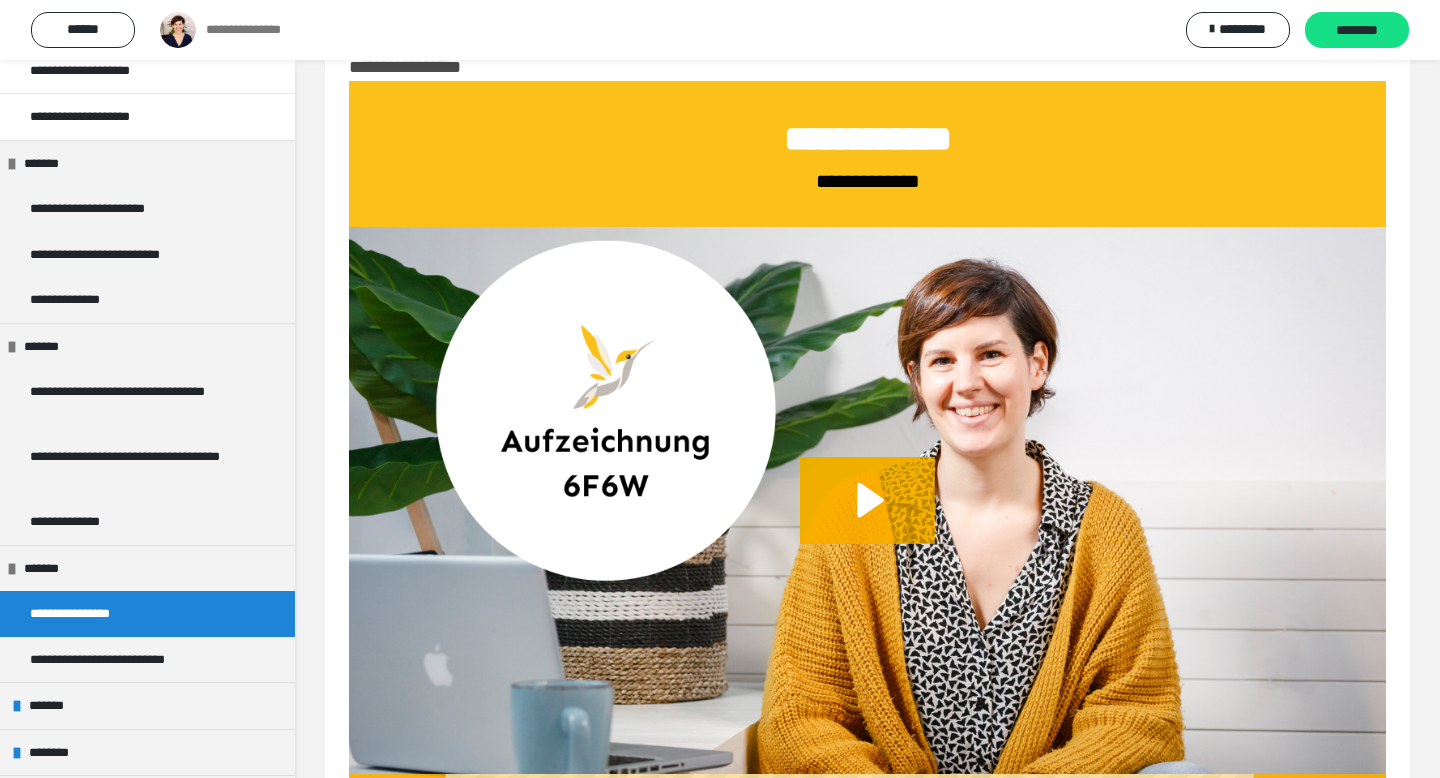 scroll, scrollTop: 146, scrollLeft: 0, axis: vertical 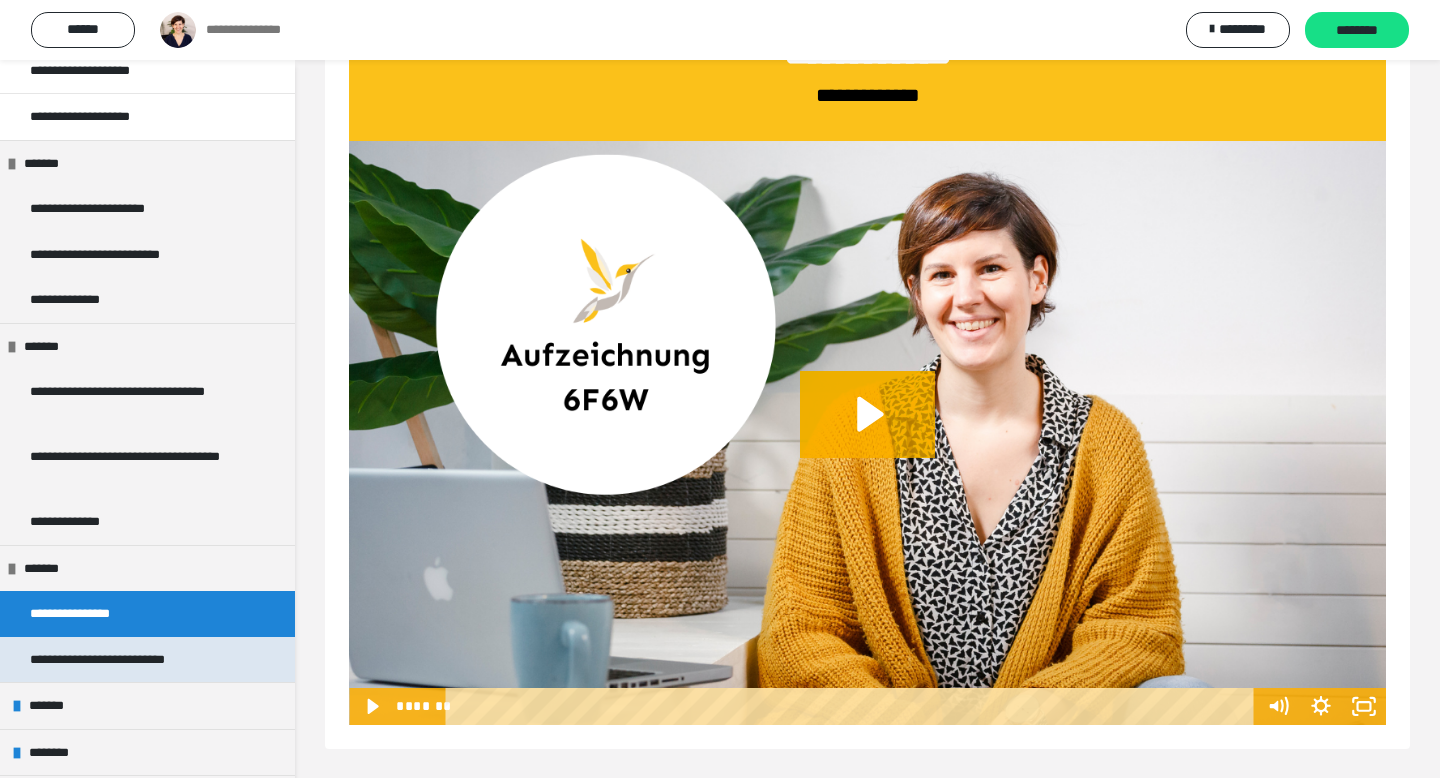 click on "**********" at bounding box center [147, 660] 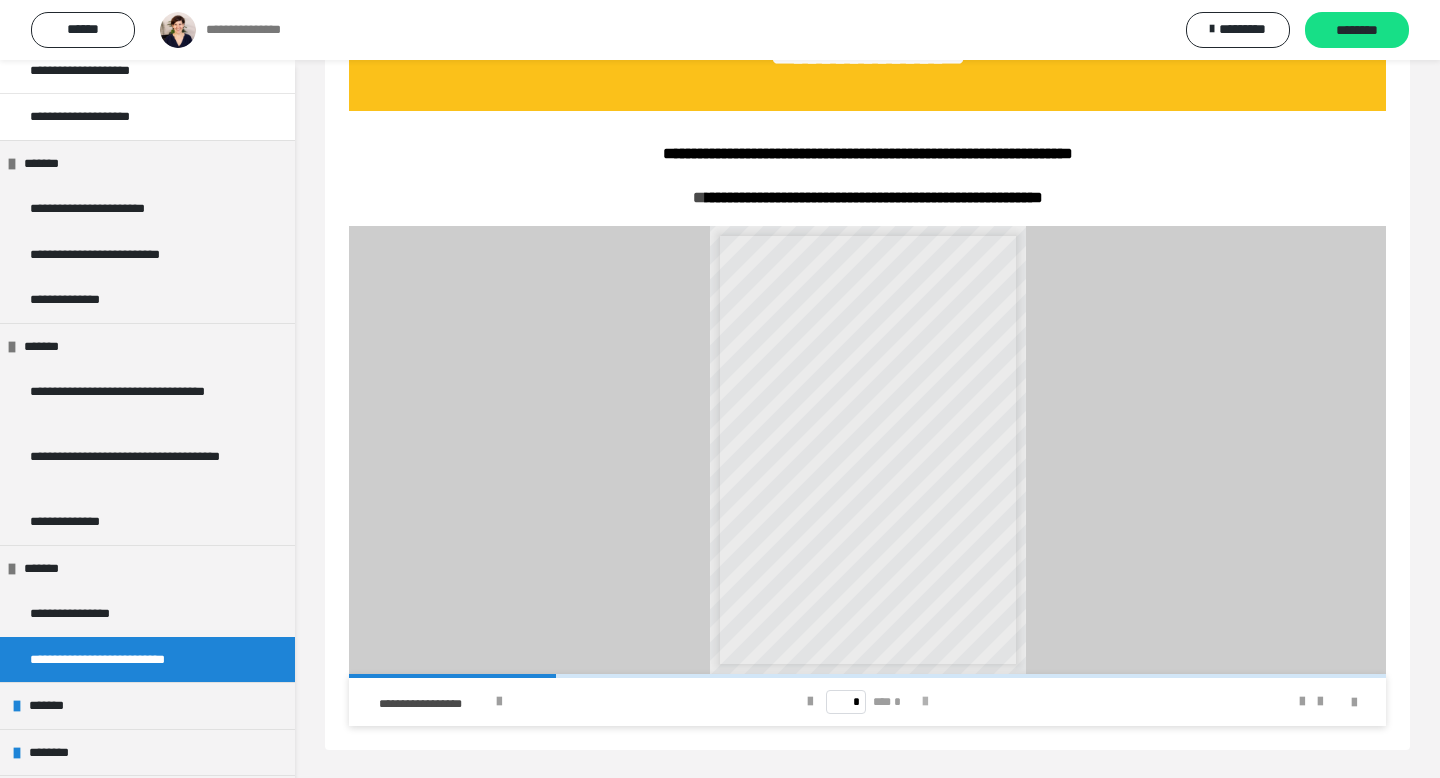 click at bounding box center (925, 702) 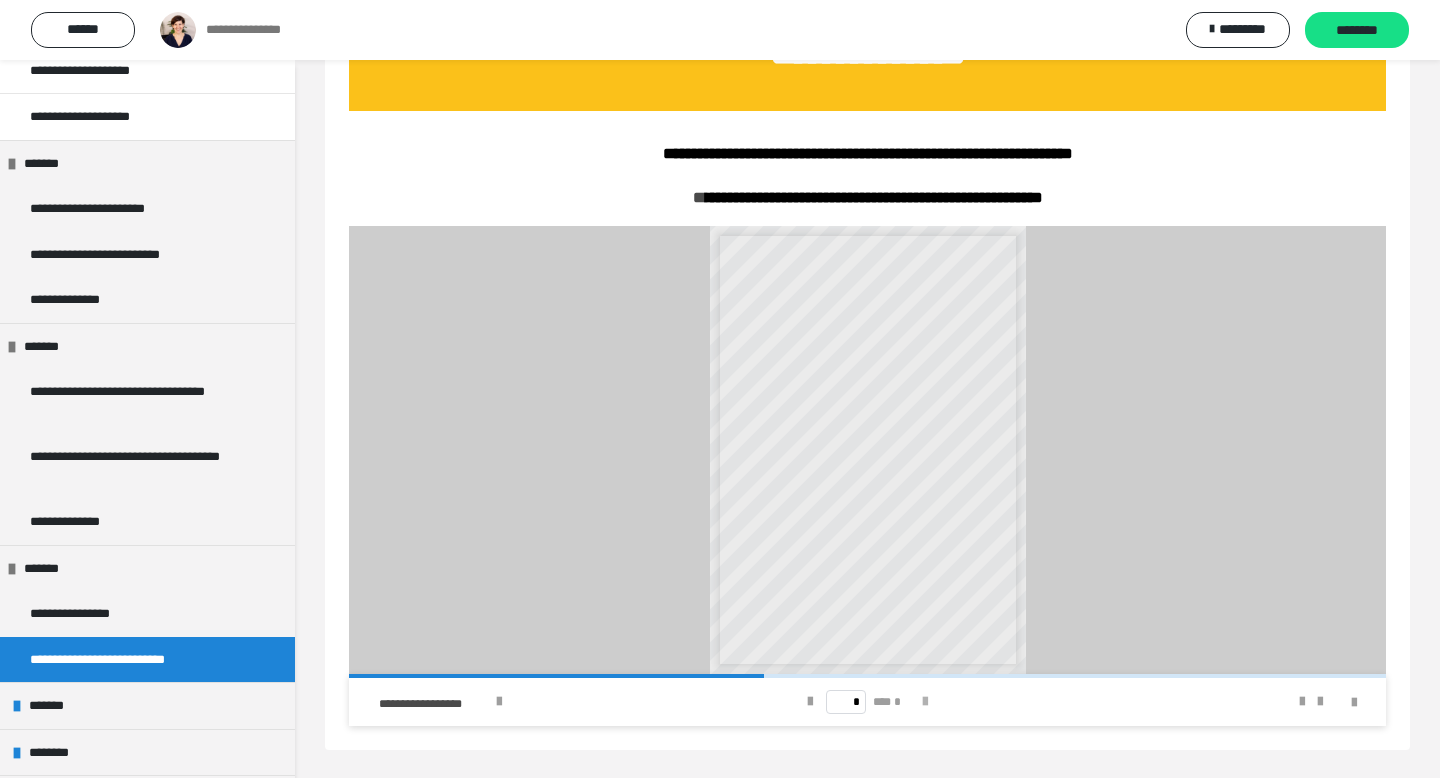 click at bounding box center (925, 702) 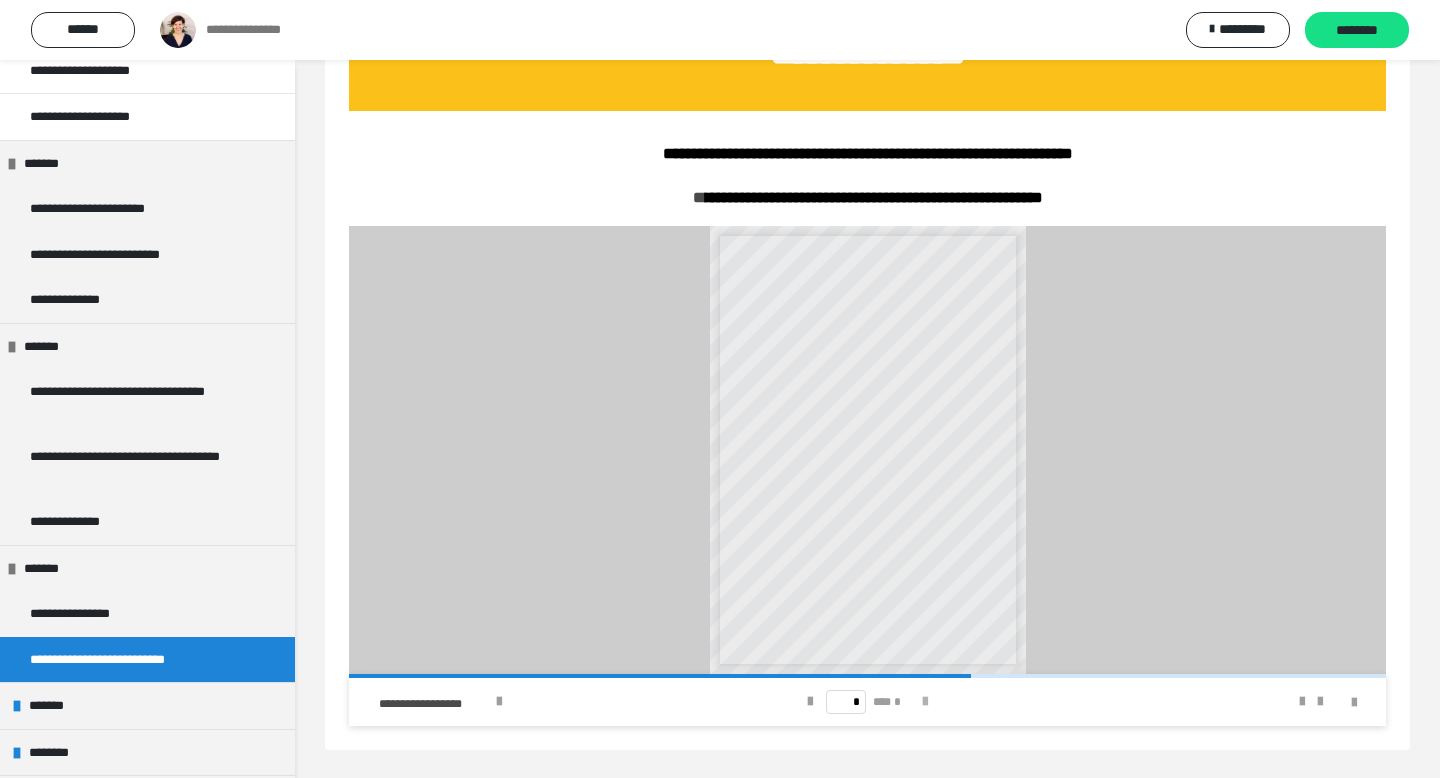 click at bounding box center [925, 702] 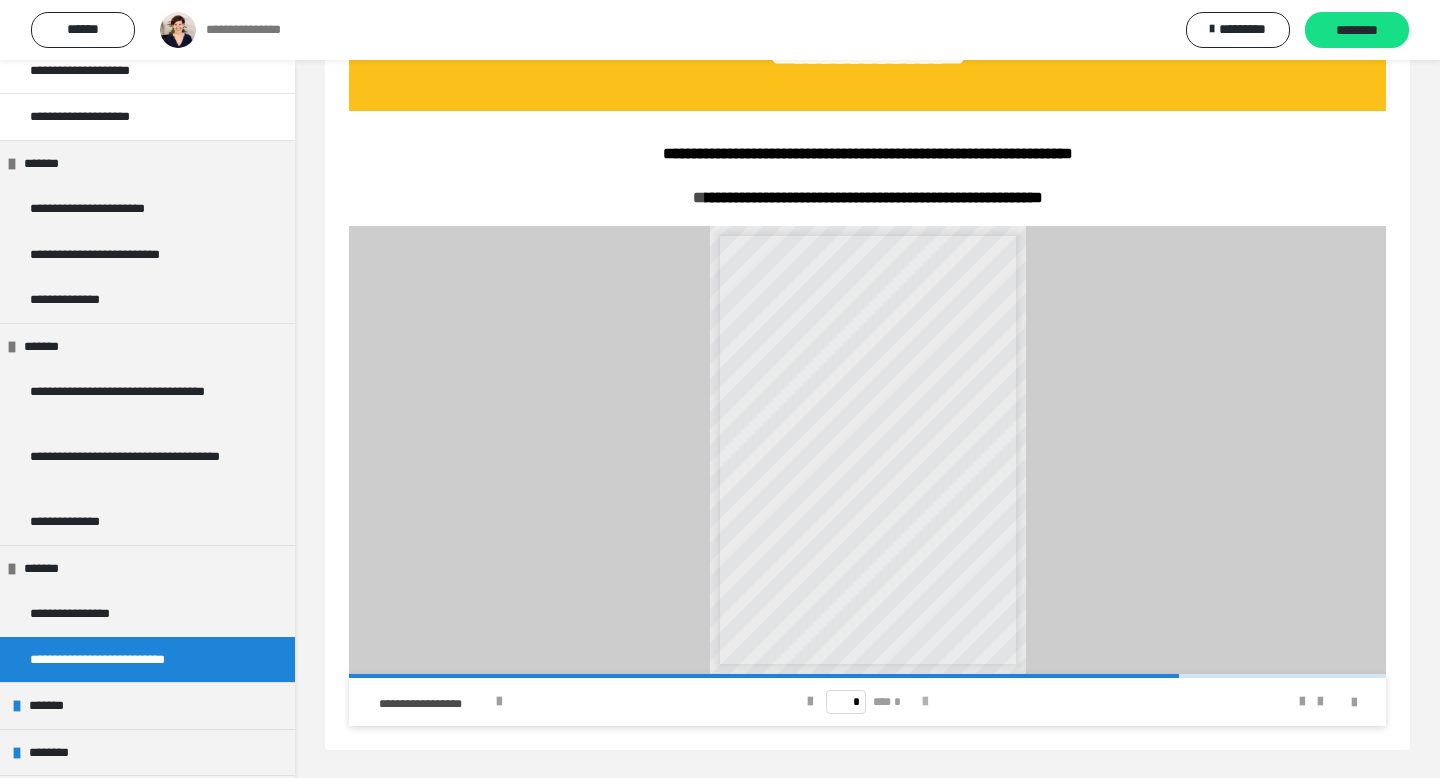 click at bounding box center [925, 702] 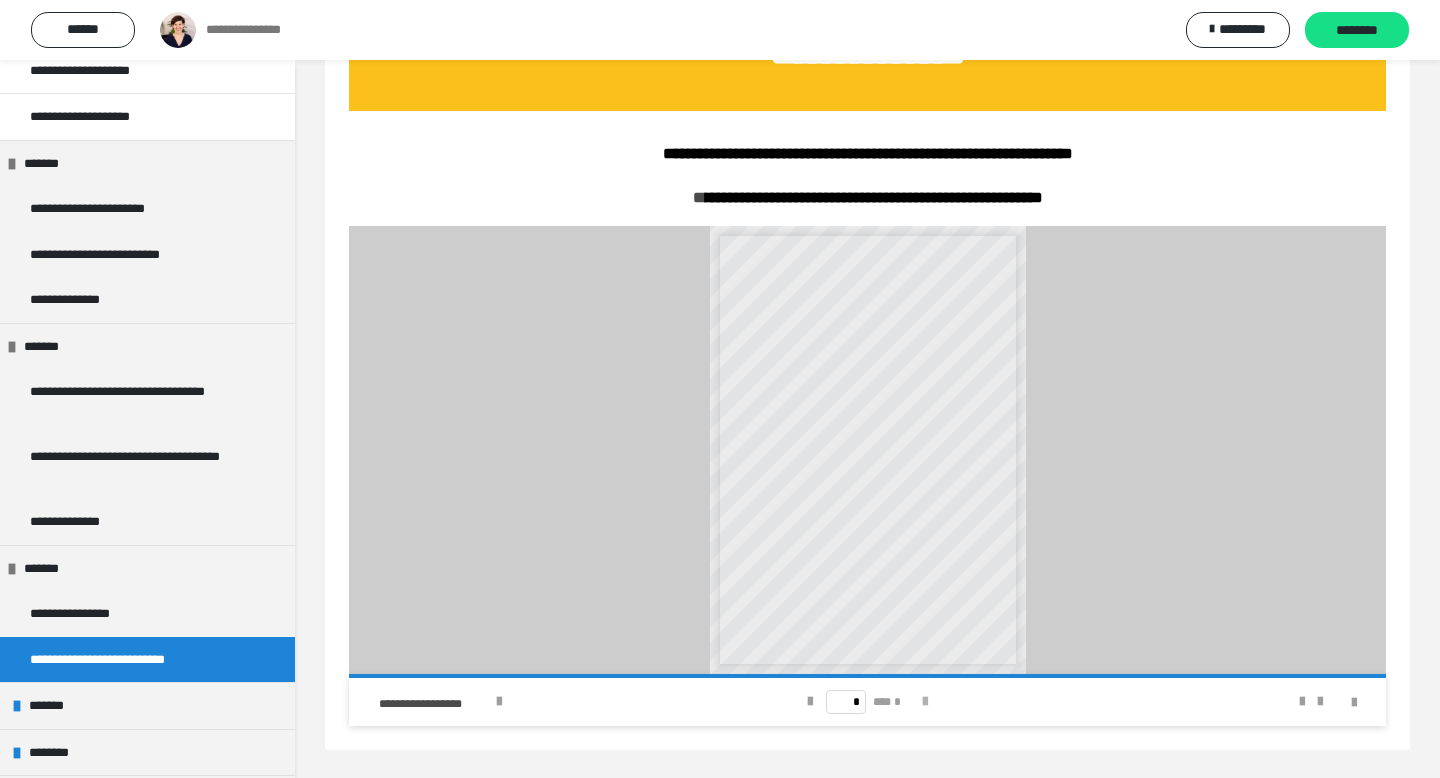 click on "* *** *" at bounding box center (867, 702) 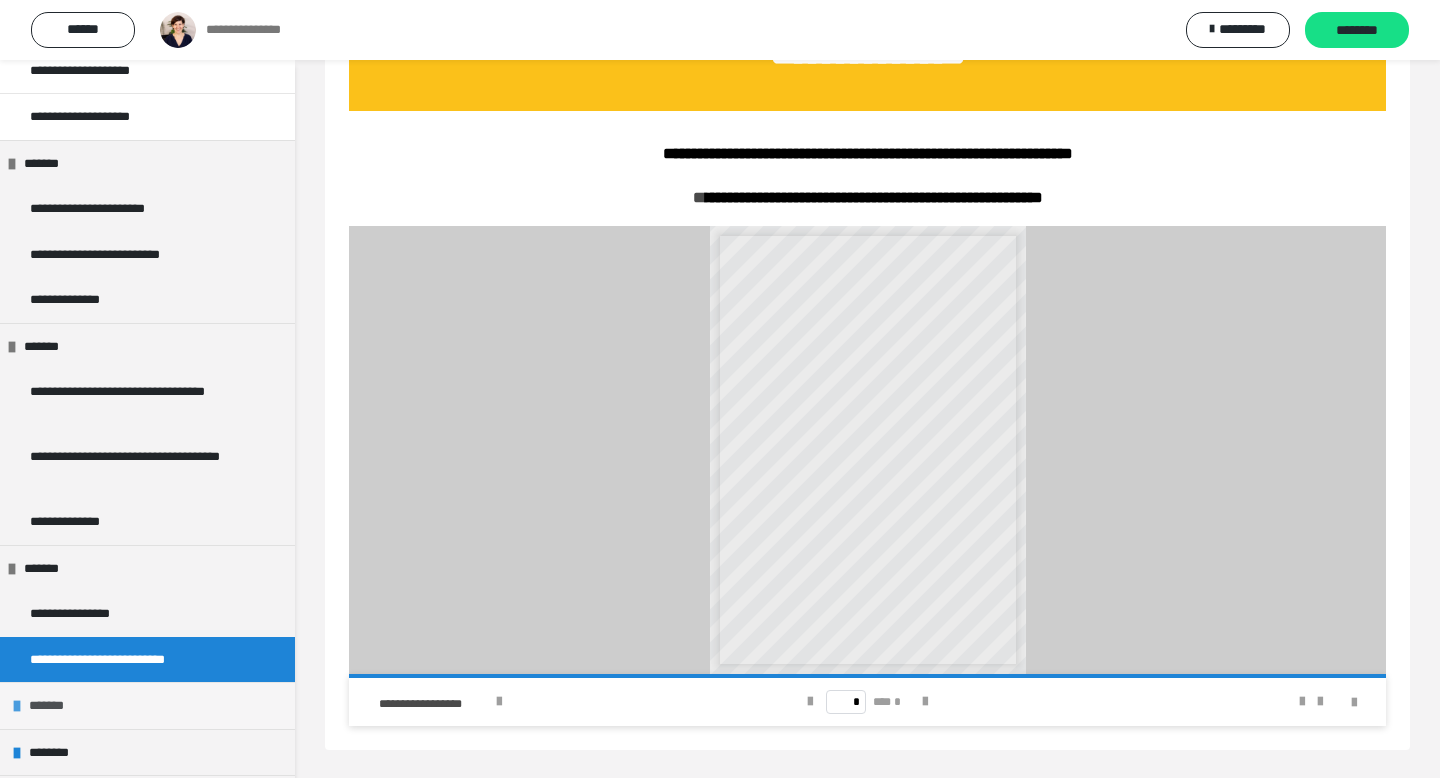 click on "*******" at bounding box center [147, 705] 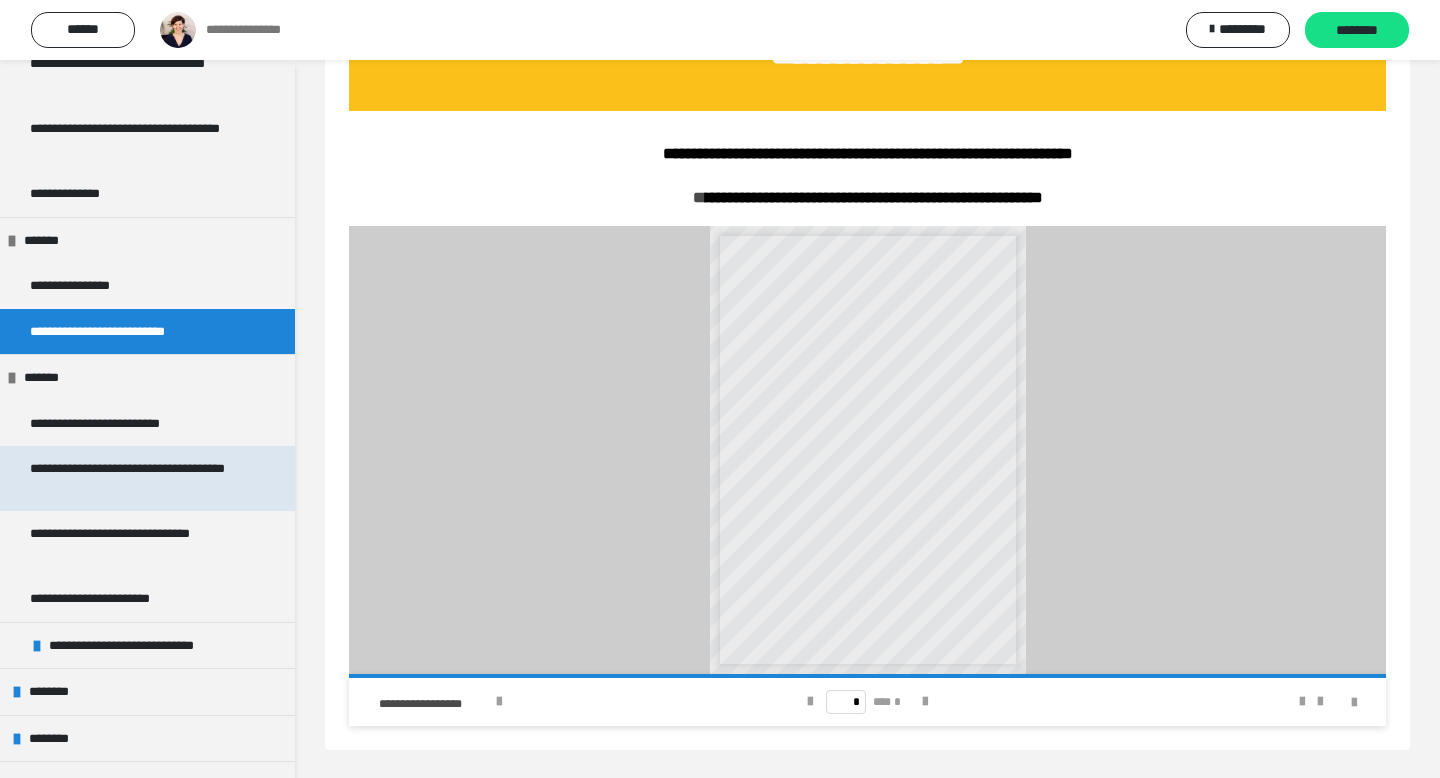scroll, scrollTop: 499, scrollLeft: 0, axis: vertical 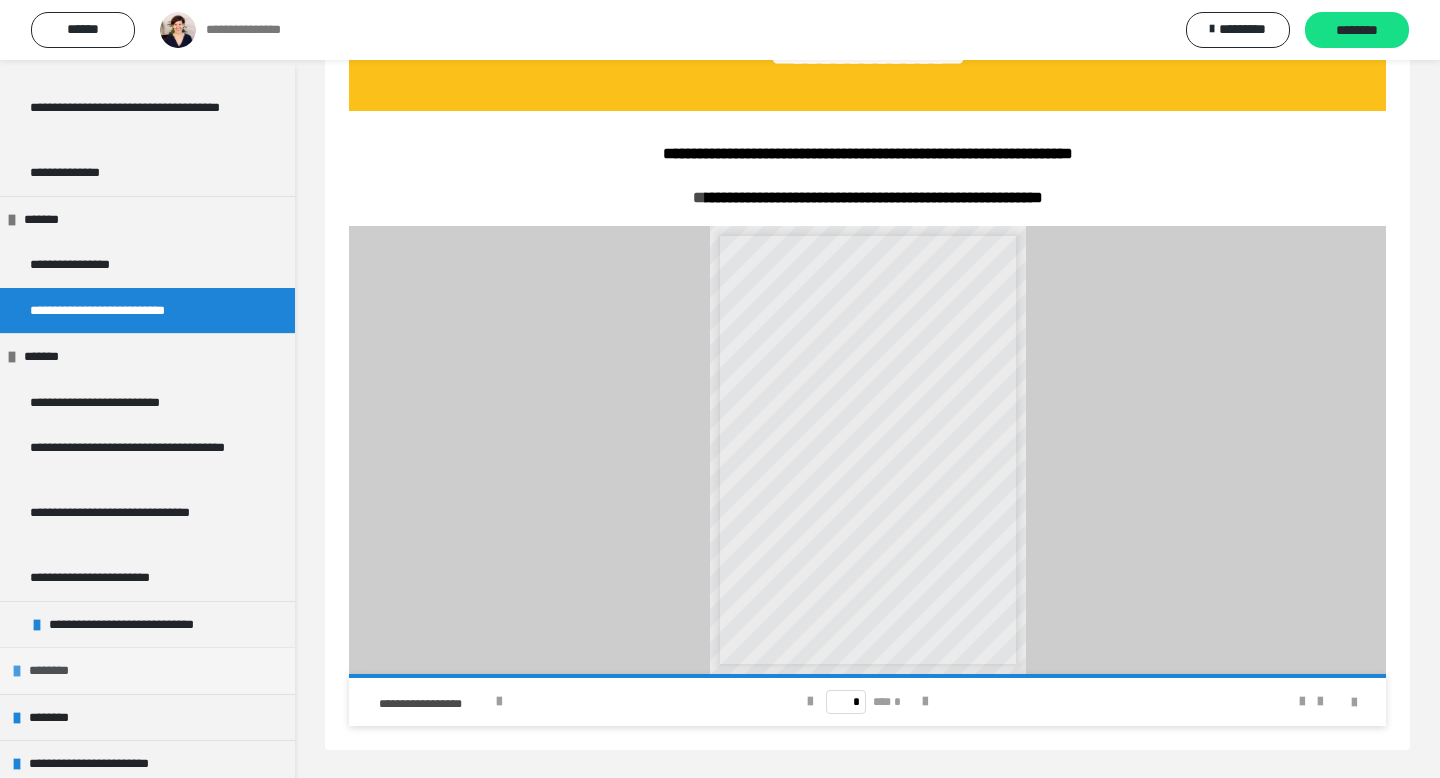 click on "********" at bounding box center (147, 670) 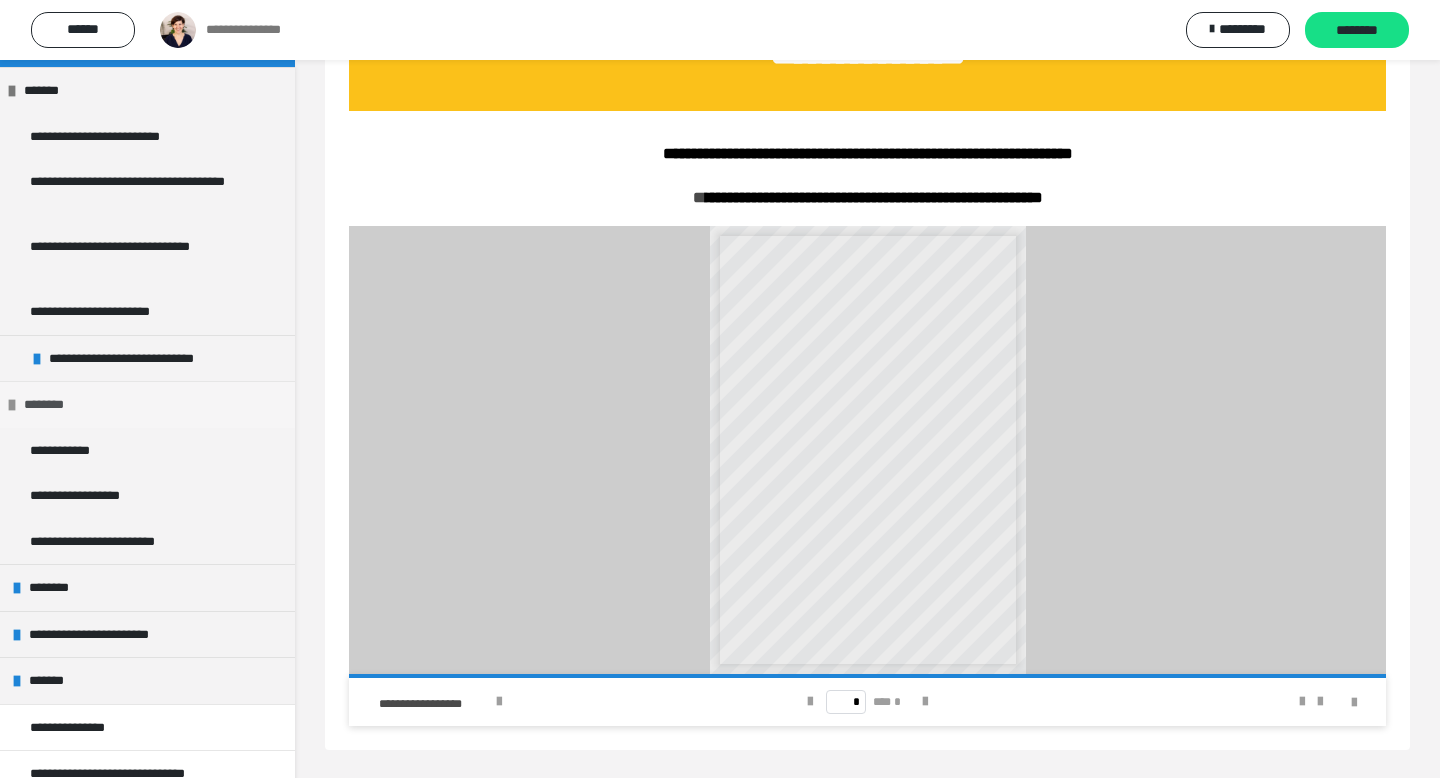 scroll, scrollTop: 776, scrollLeft: 0, axis: vertical 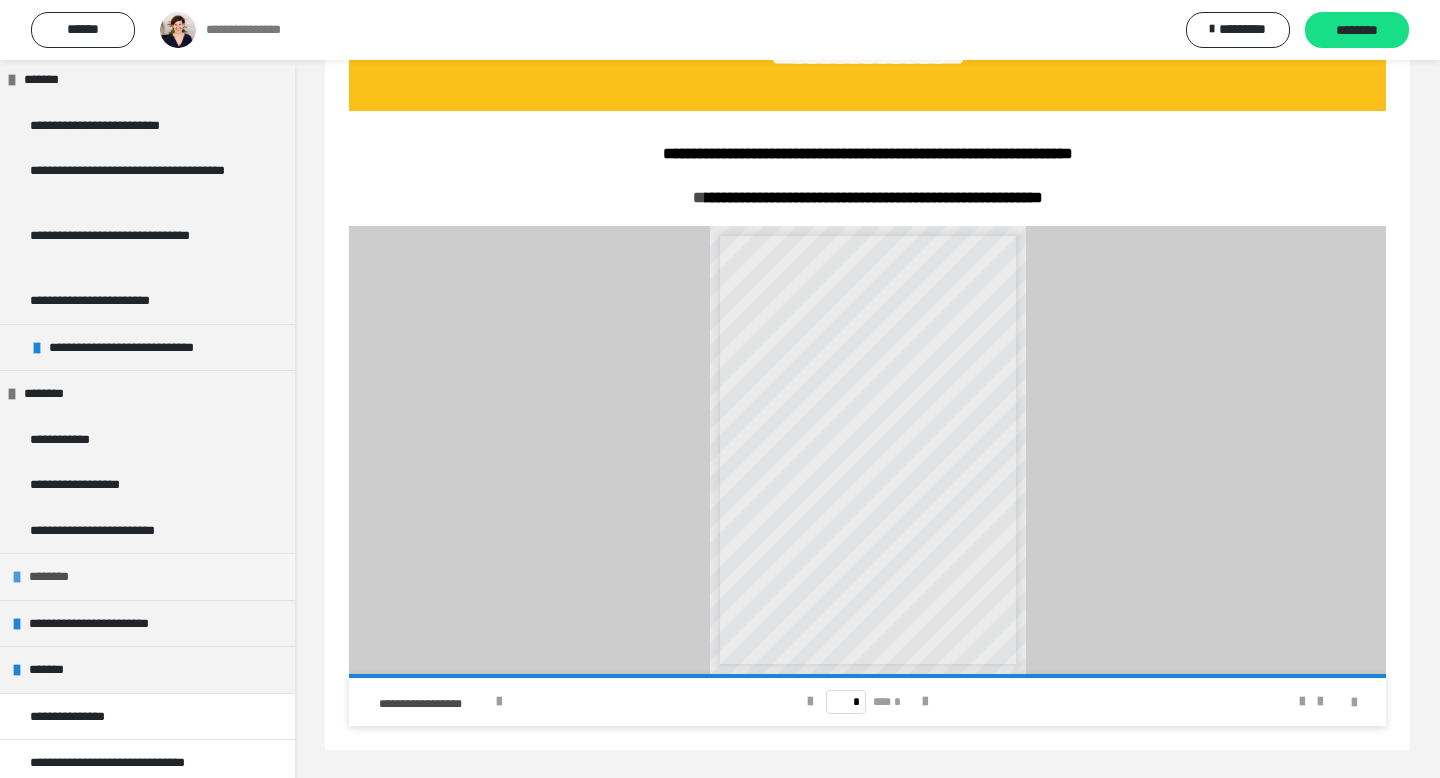 click on "********" at bounding box center (147, 576) 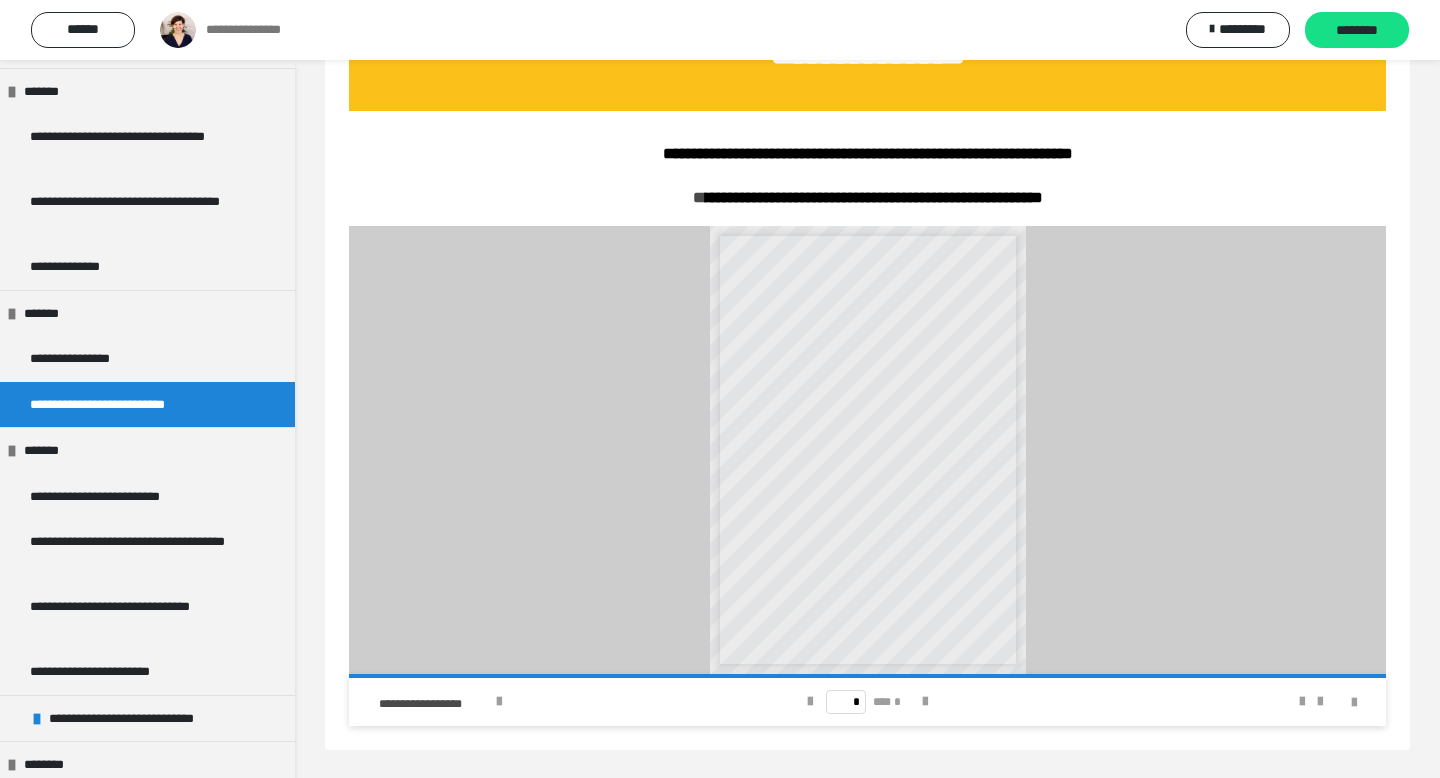 scroll, scrollTop: 0, scrollLeft: 0, axis: both 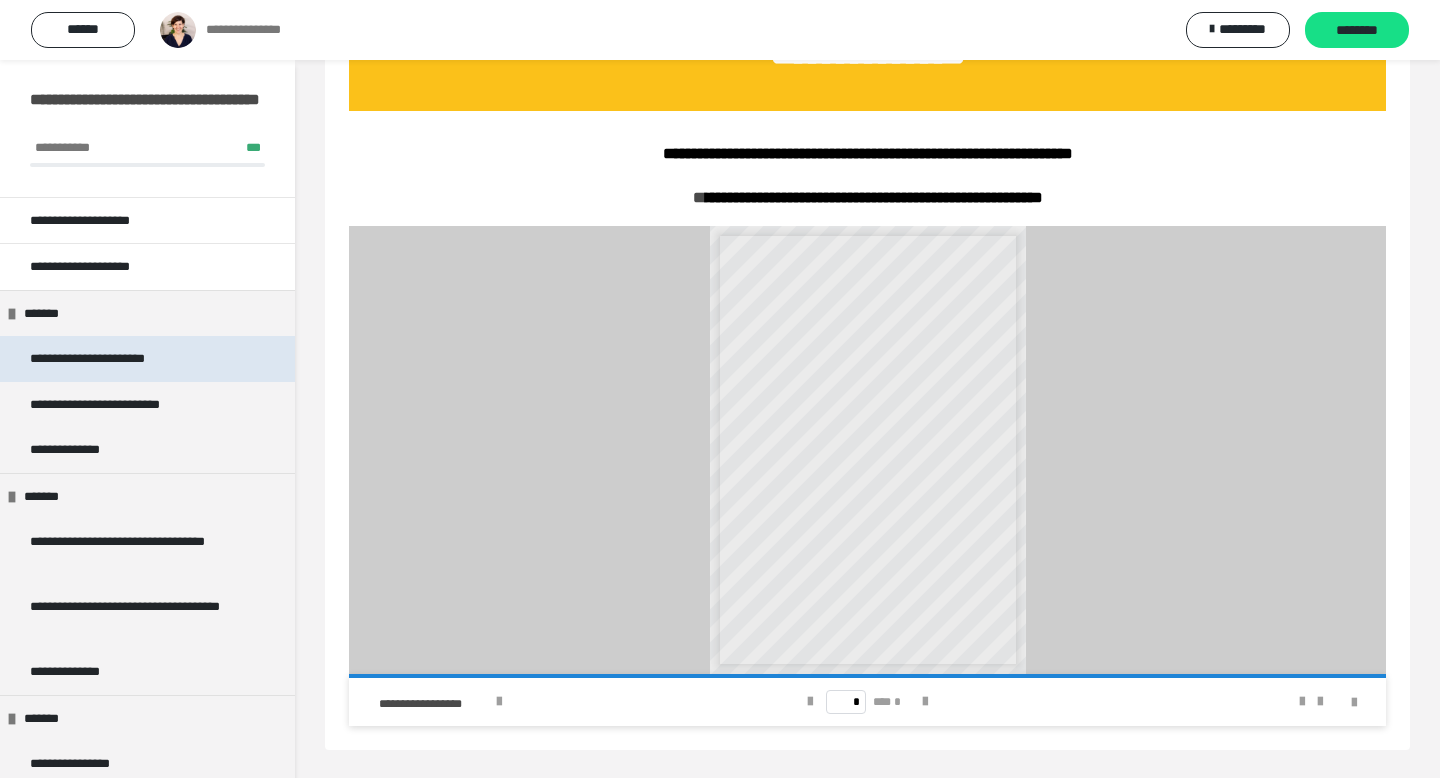 click on "**********" at bounding box center (115, 359) 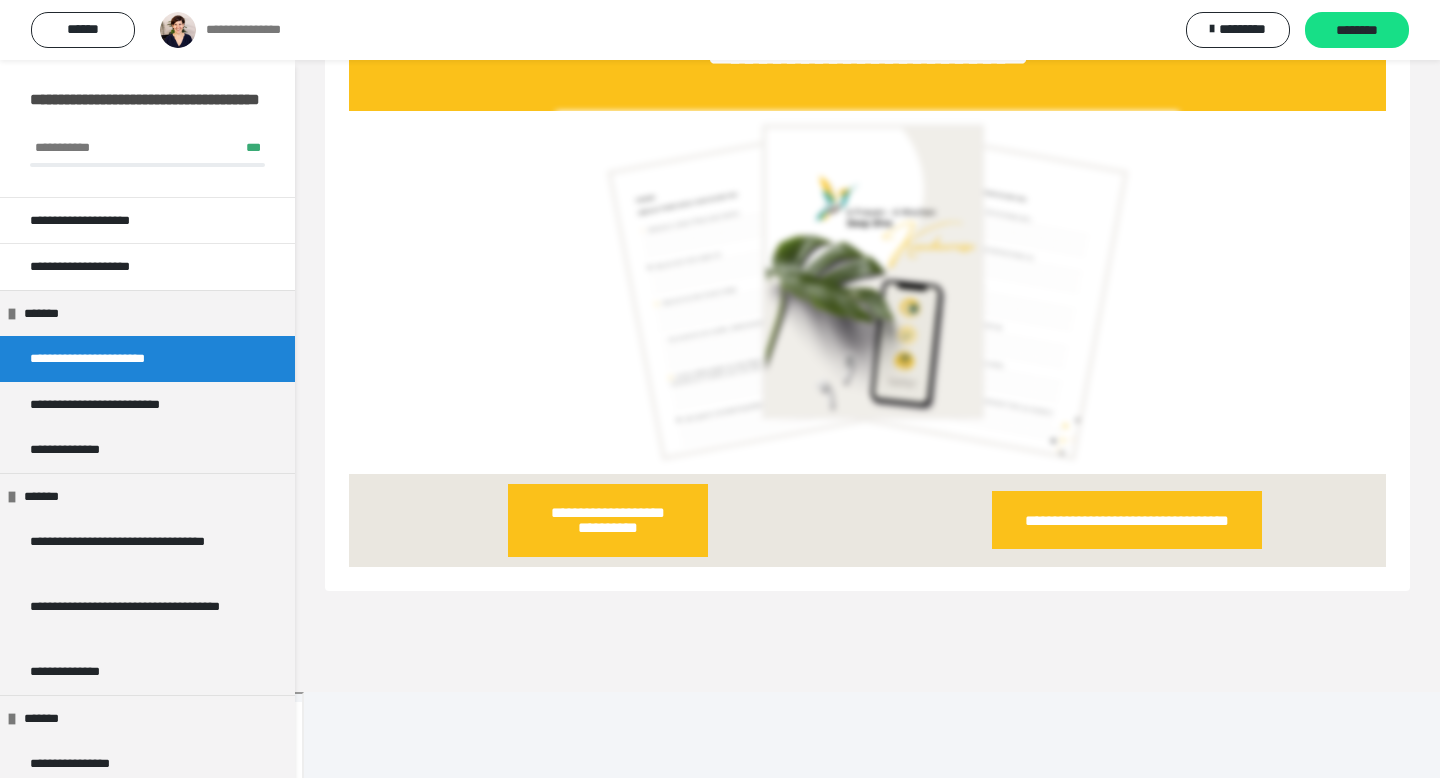 scroll, scrollTop: 60, scrollLeft: 0, axis: vertical 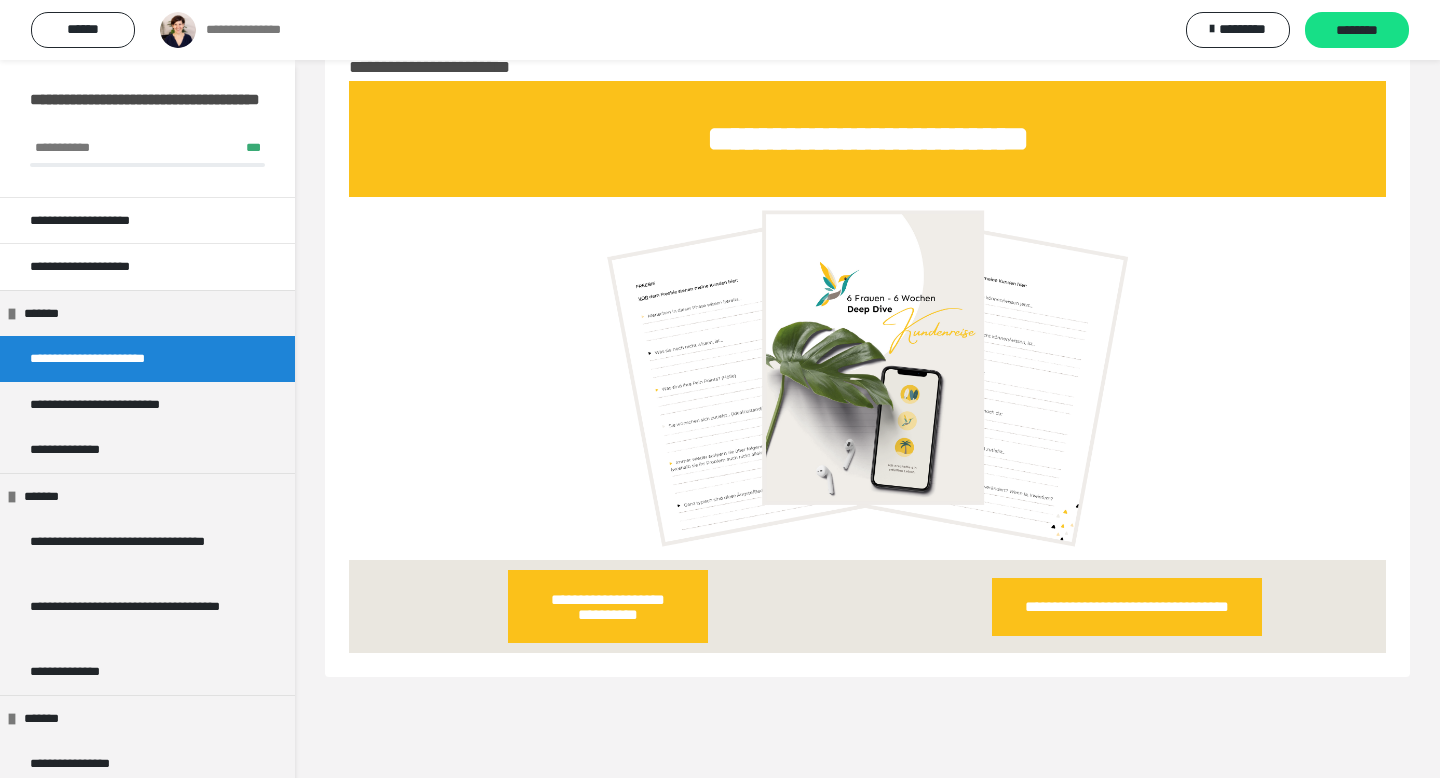 click at bounding box center (867, 378) 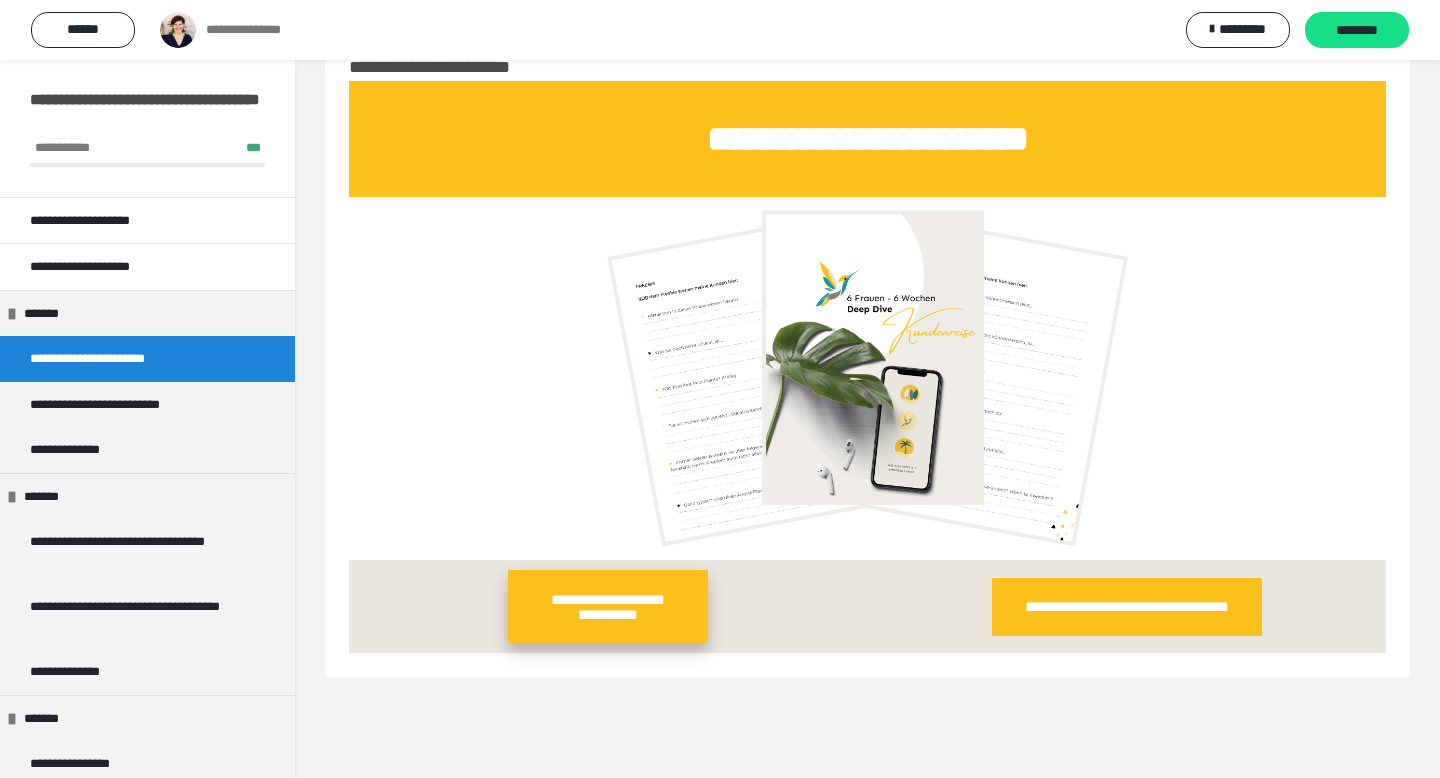 click on "**********" at bounding box center [608, 606] 